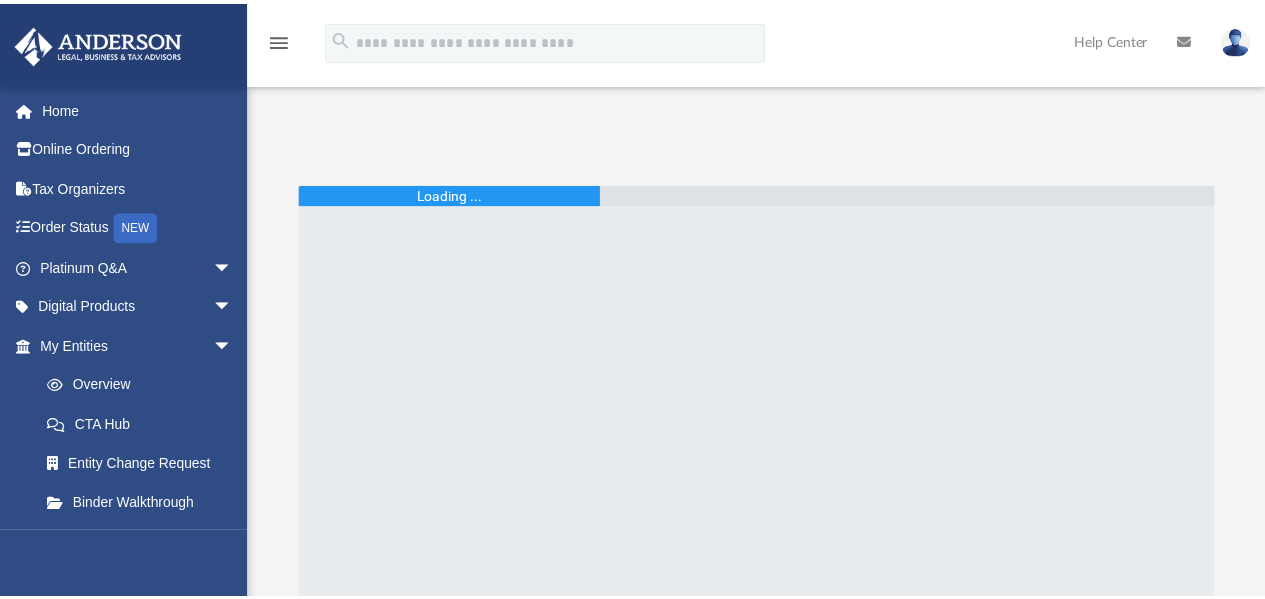 scroll, scrollTop: 0, scrollLeft: 0, axis: both 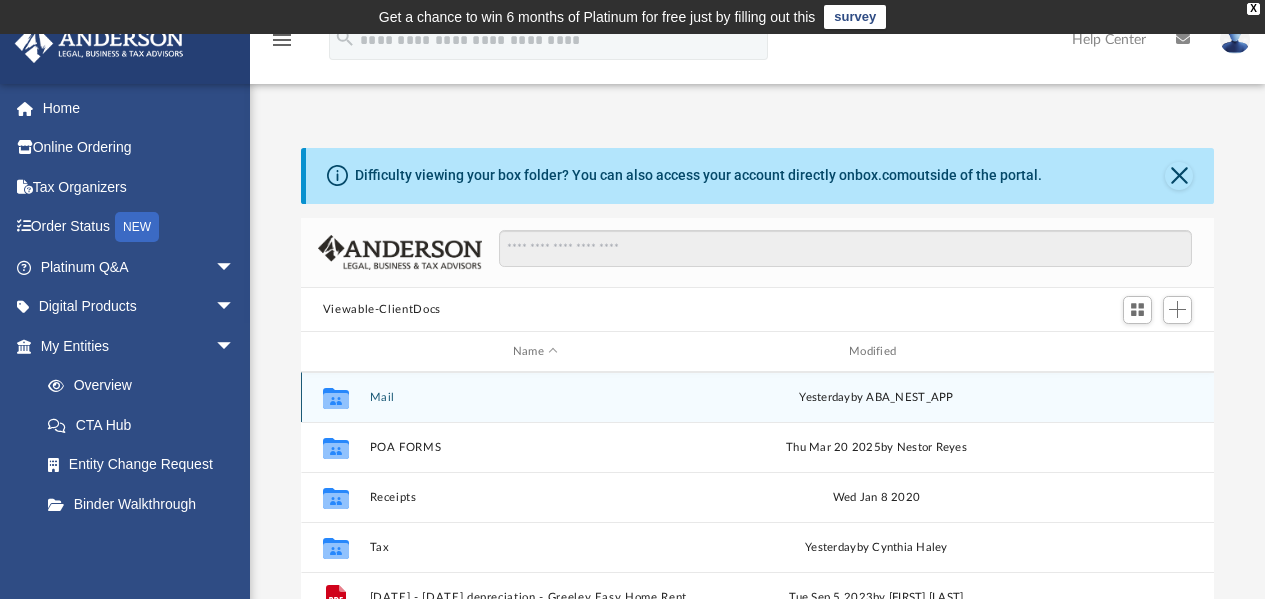 click on "Mail" at bounding box center (535, 397) 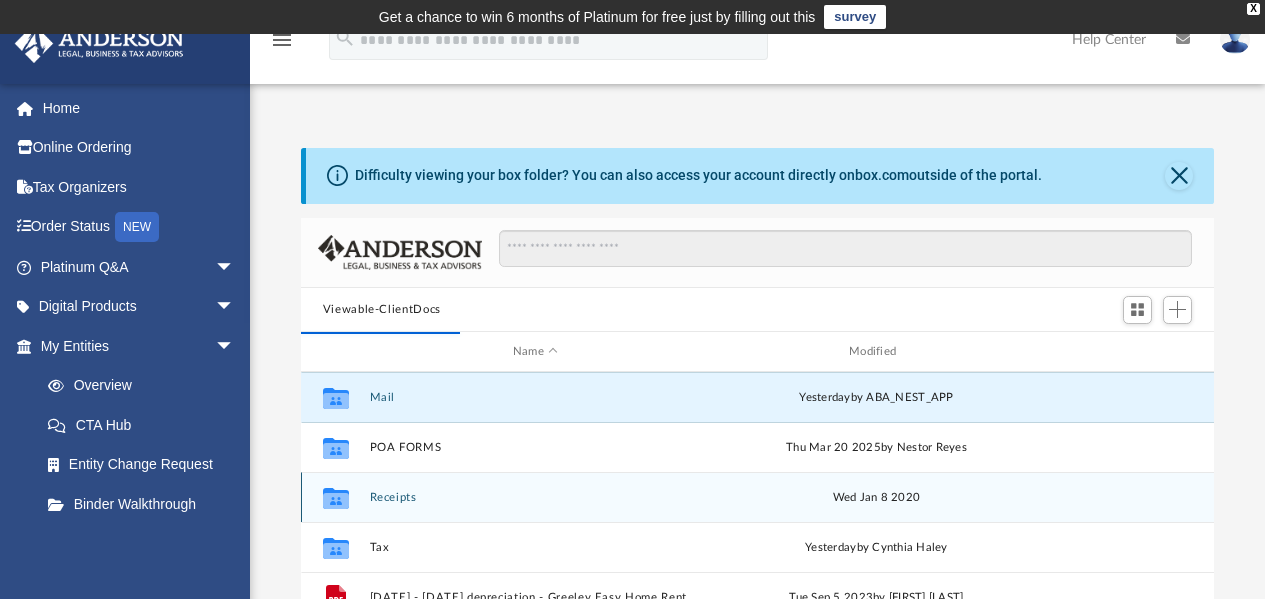 scroll, scrollTop: 0, scrollLeft: 0, axis: both 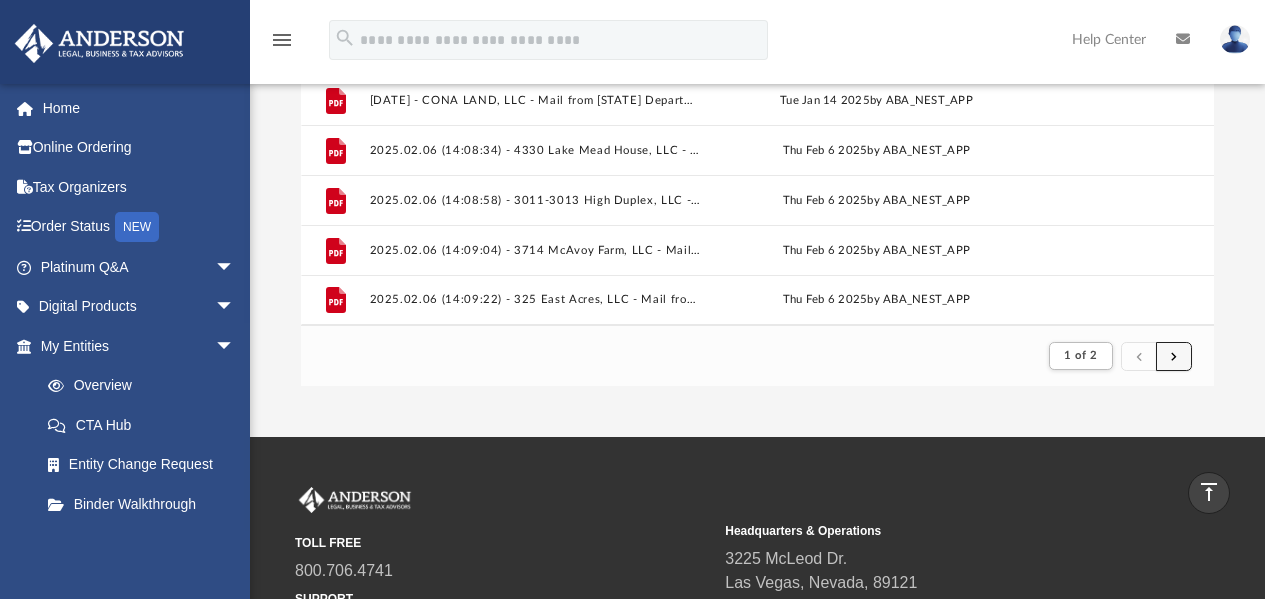 click at bounding box center [1174, 356] 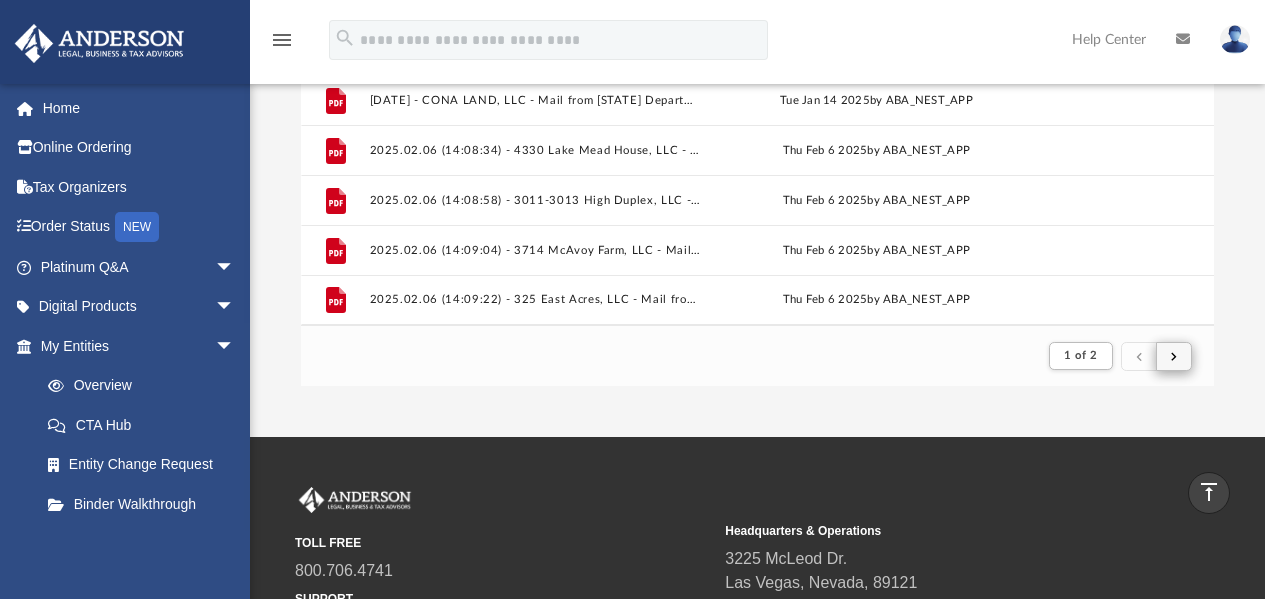 scroll, scrollTop: 0, scrollLeft: 0, axis: both 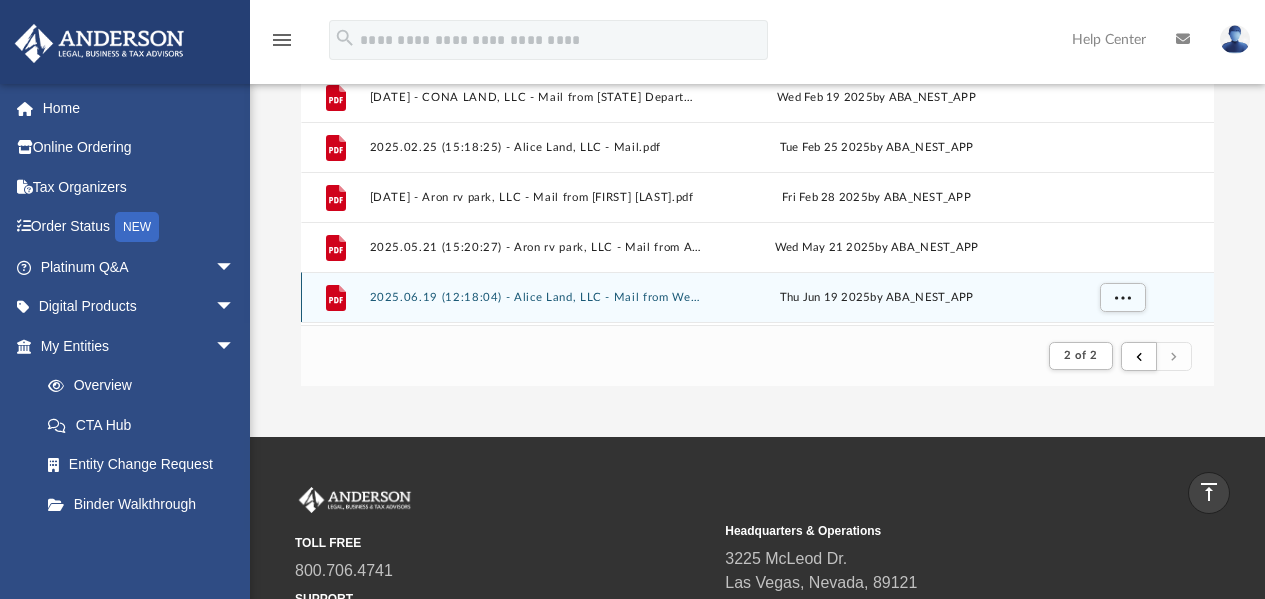 click on "2025.06.19 (12:18:04) - Alice Land, LLC - Mail from Wells Fargo Bank N.A..pdf" at bounding box center (535, 297) 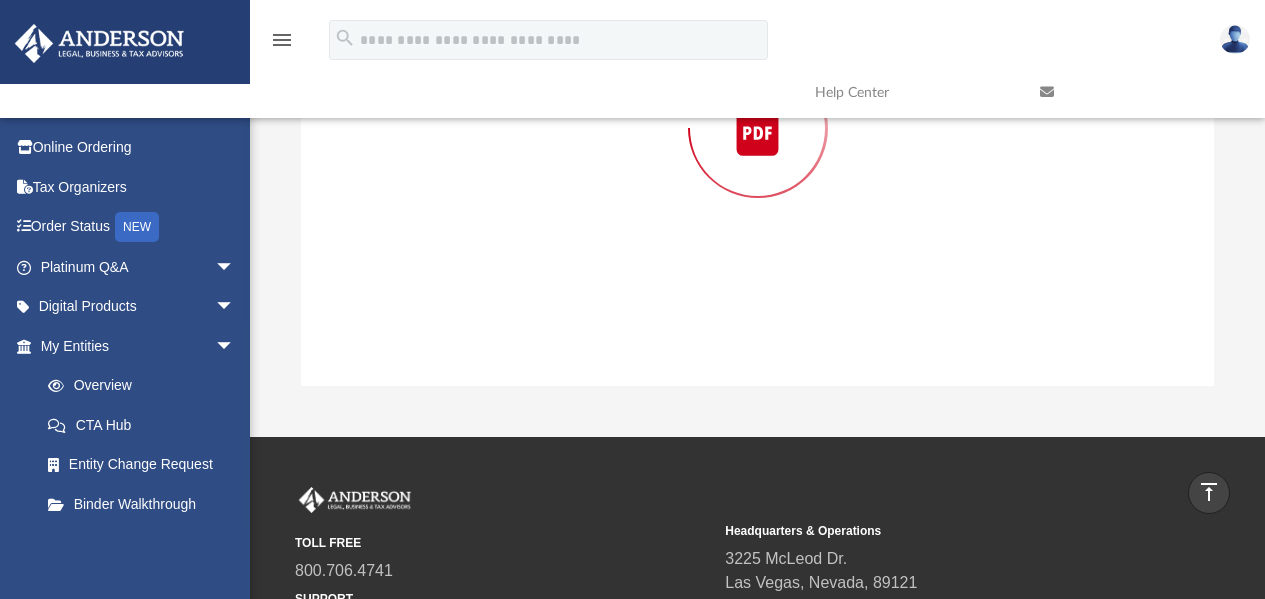 scroll, scrollTop: 218, scrollLeft: 0, axis: vertical 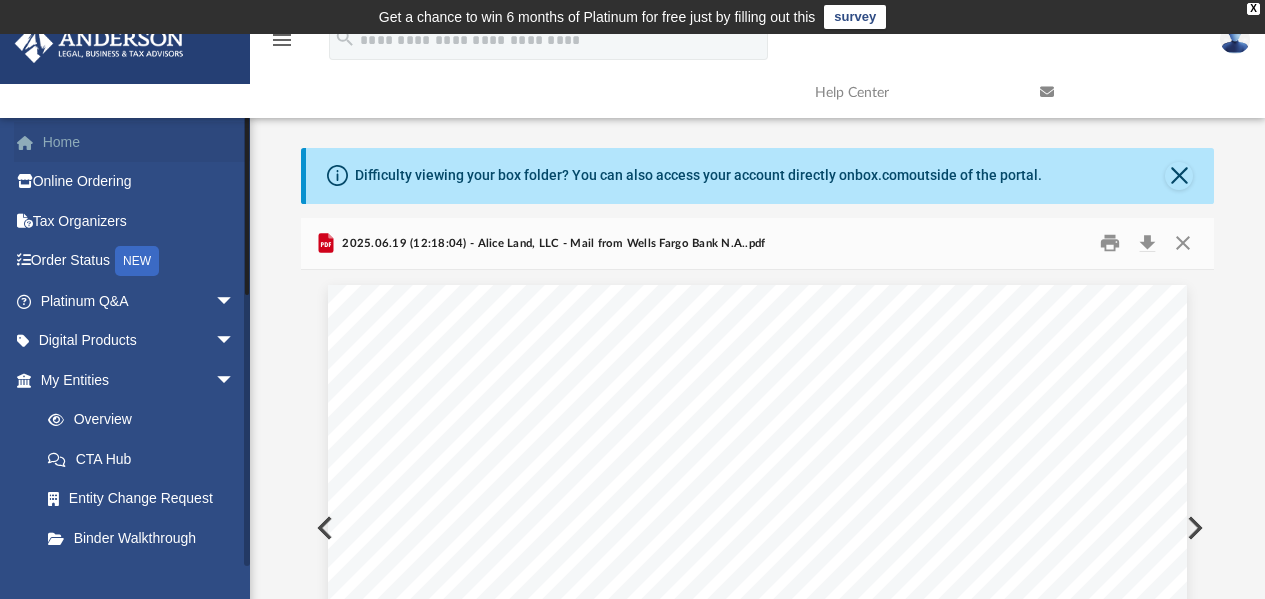 click on "Home" at bounding box center [139, 142] 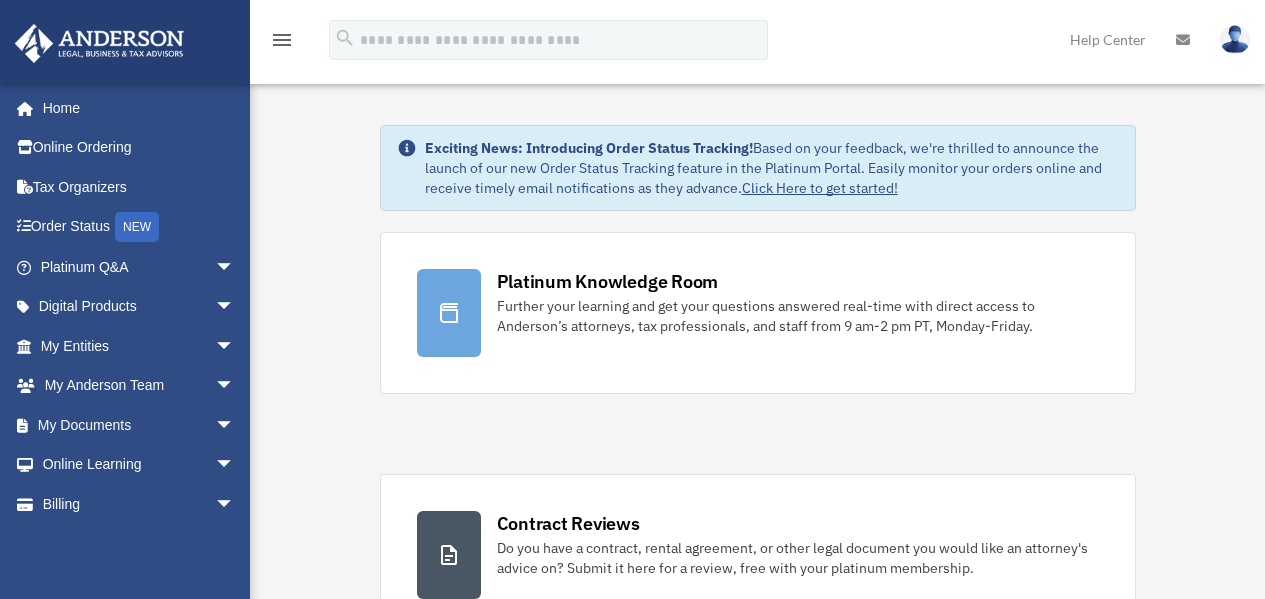 scroll, scrollTop: 0, scrollLeft: 0, axis: both 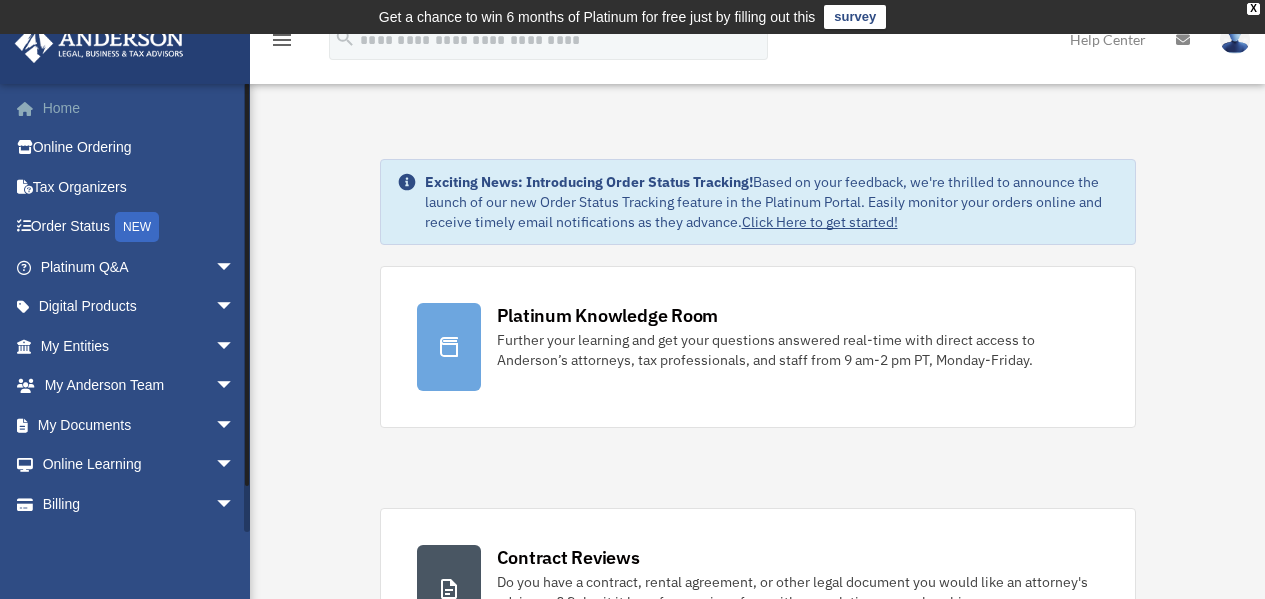 click on "Home" at bounding box center (139, 108) 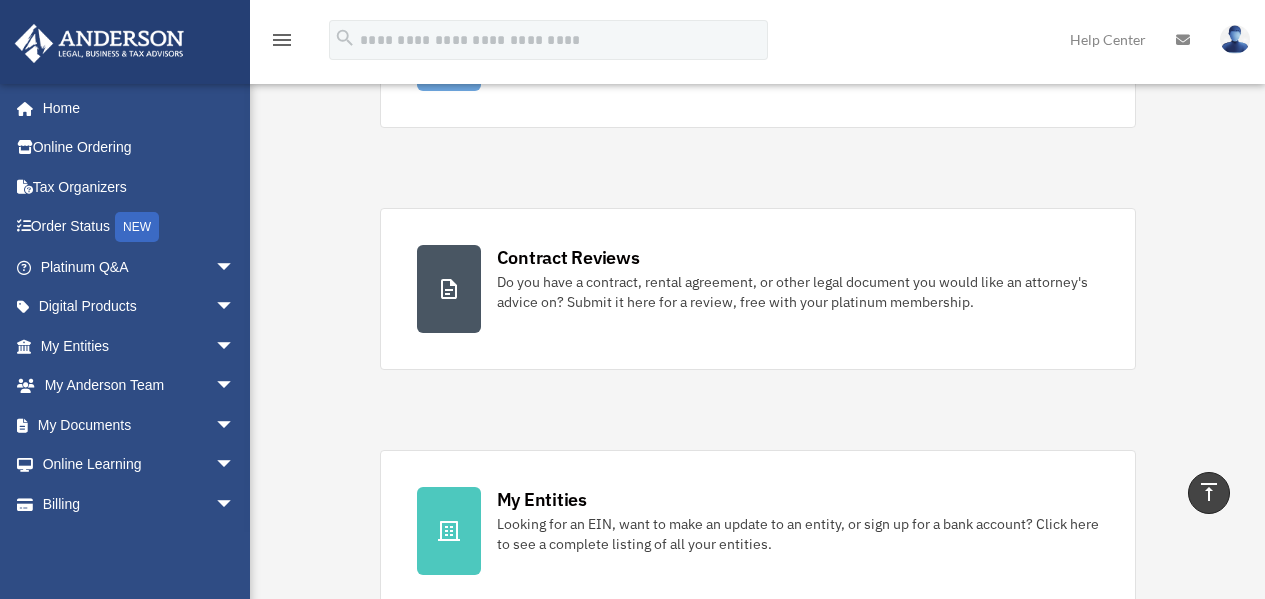 scroll, scrollTop: 0, scrollLeft: 0, axis: both 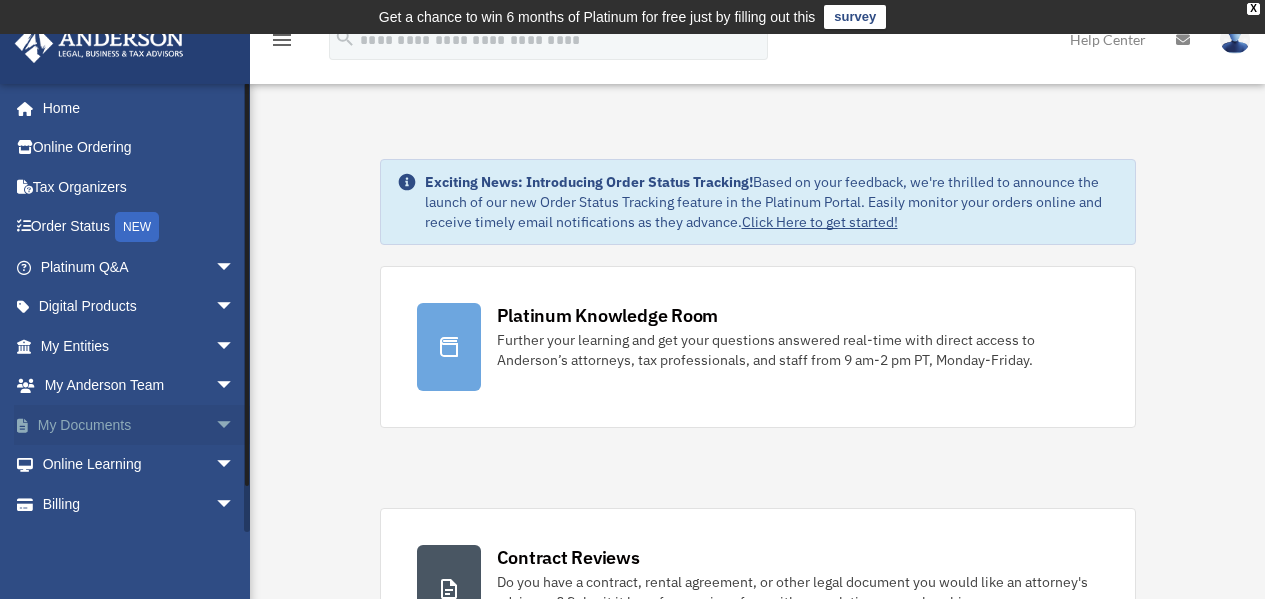 click on "My Documents arrow_drop_down" at bounding box center [139, 425] 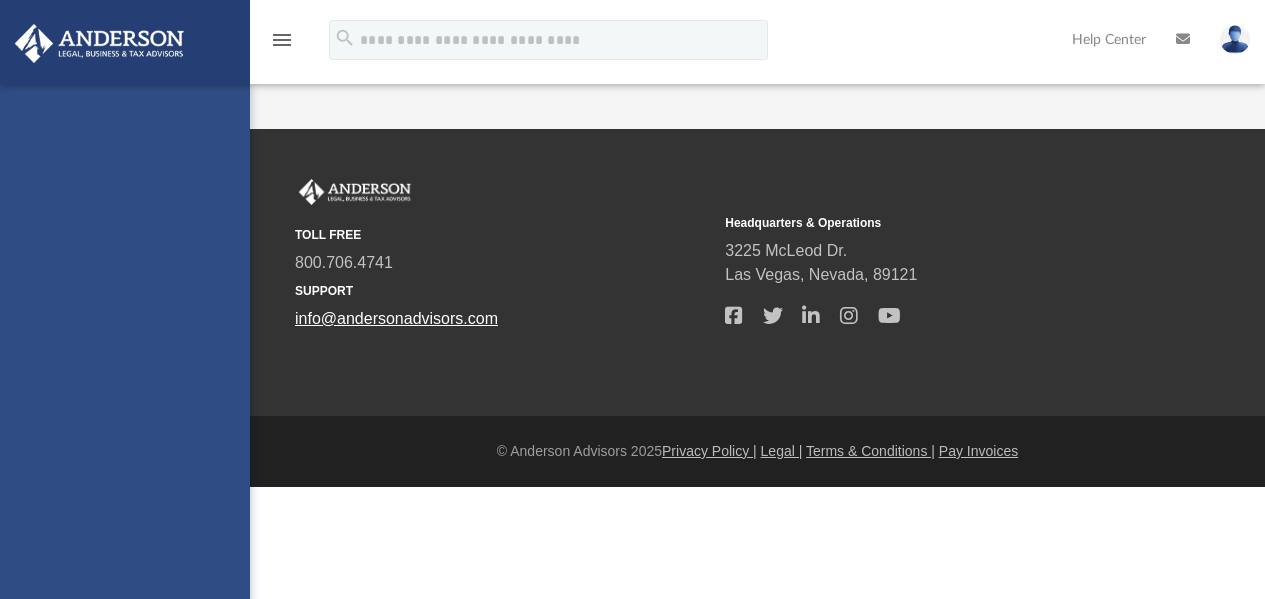 scroll, scrollTop: 0, scrollLeft: 0, axis: both 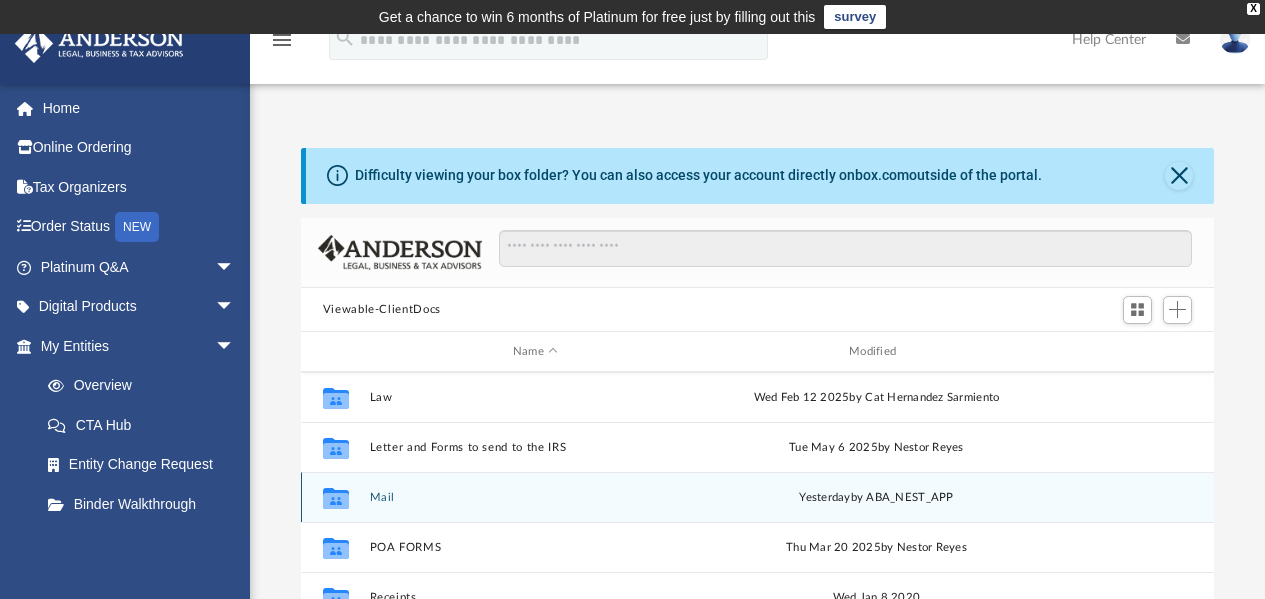 click on "yesterday  by ABA_NEST_APP" at bounding box center [876, 498] 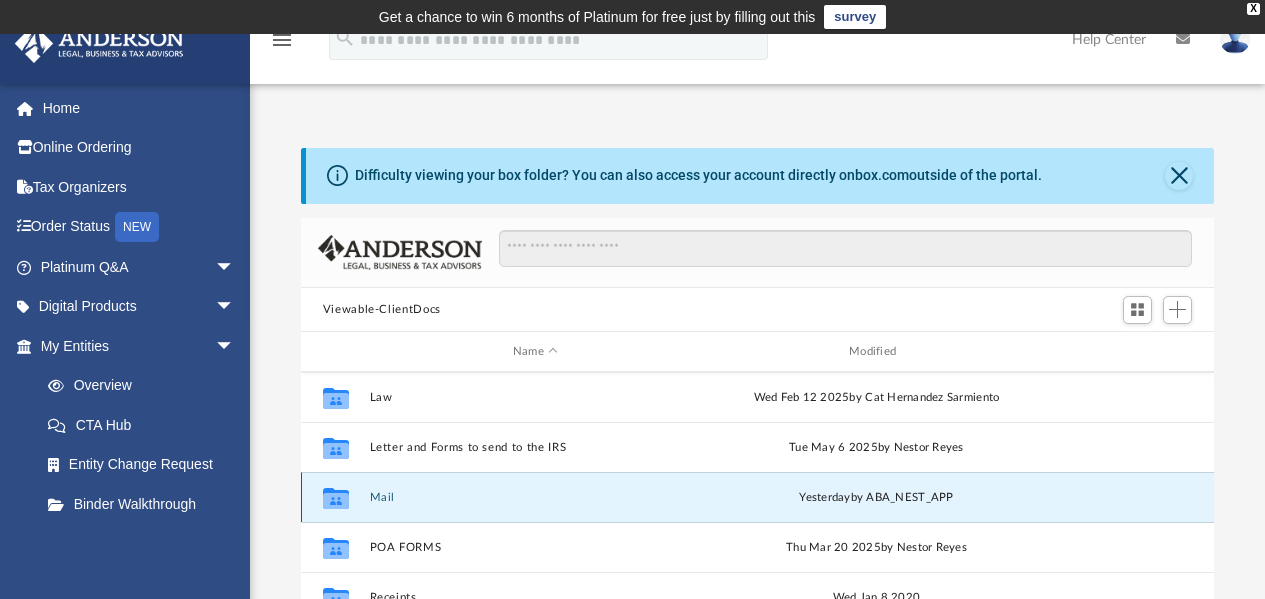 click on "Mail" at bounding box center (535, 497) 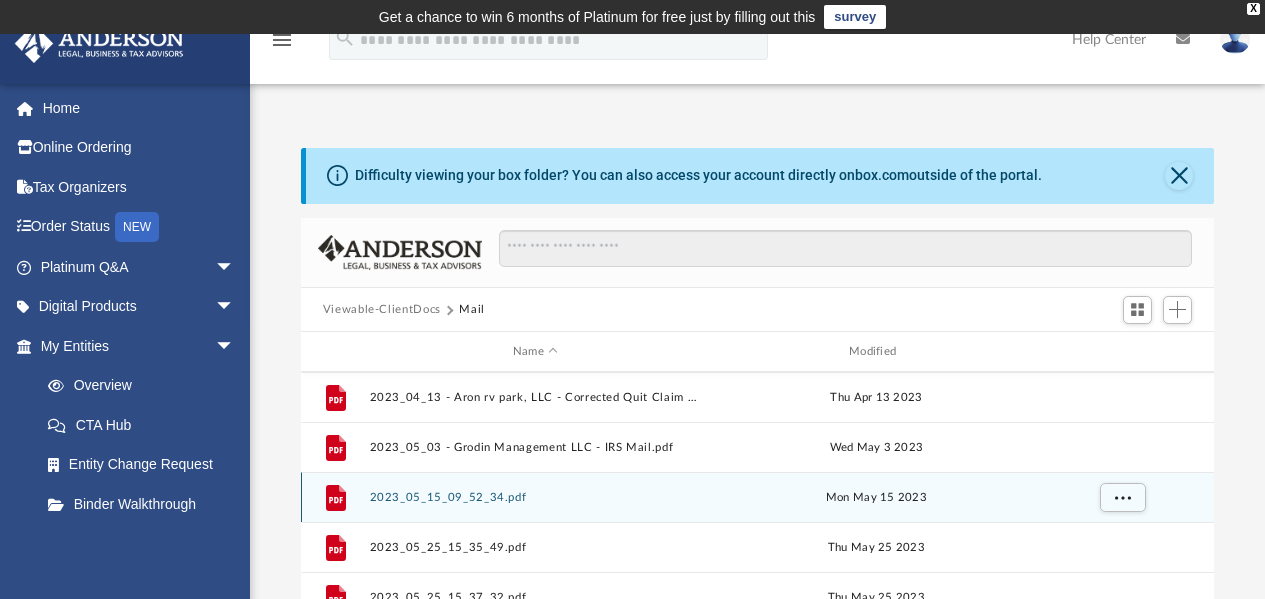 scroll, scrollTop: 0, scrollLeft: 0, axis: both 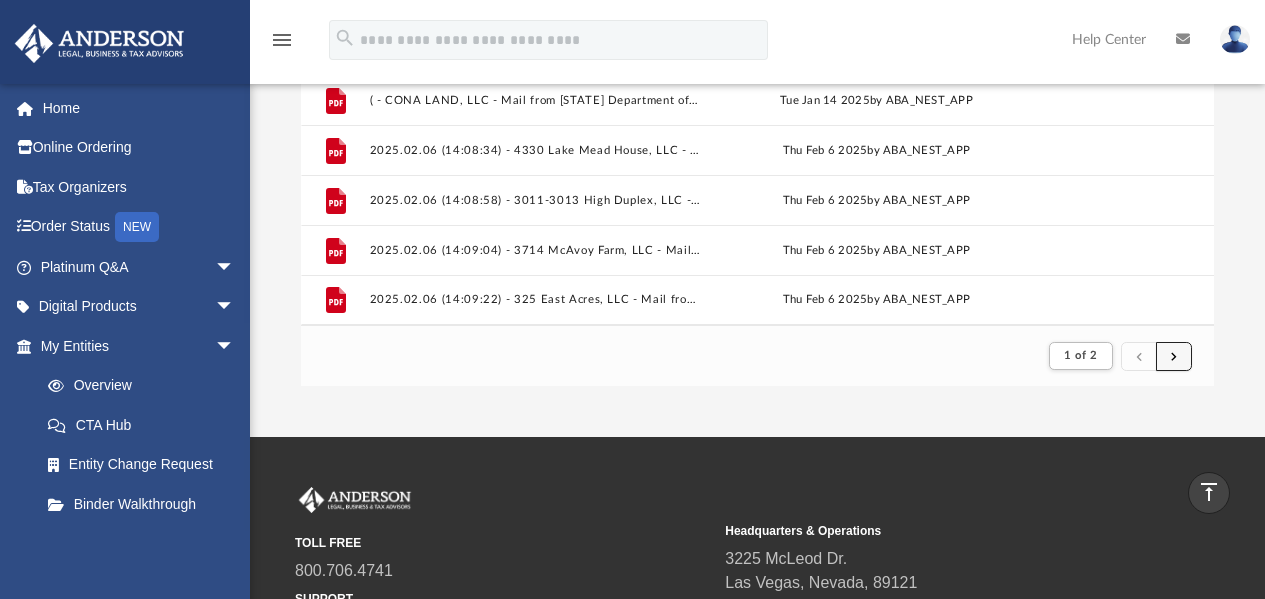 click at bounding box center [1174, 356] 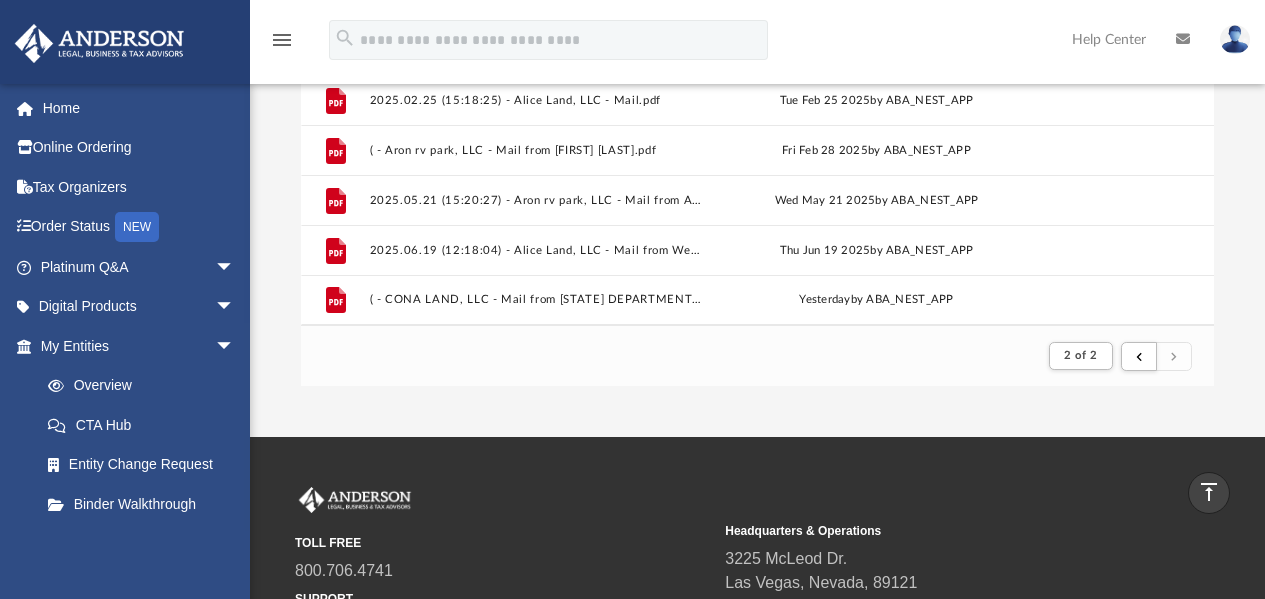 scroll, scrollTop: 0, scrollLeft: 0, axis: both 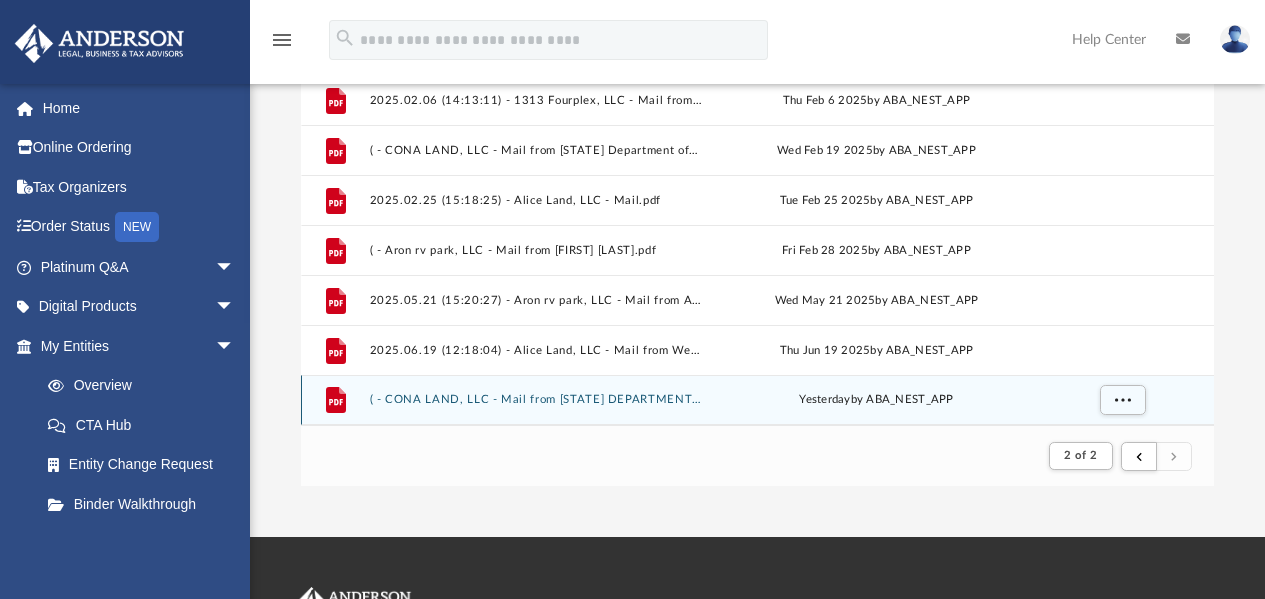 click on "2025.08.04 (08:15:35) - CONA LAND, LLC - Mail from ARIZONA DEPARTMENT OF REVENUE.pdf" at bounding box center [535, 400] 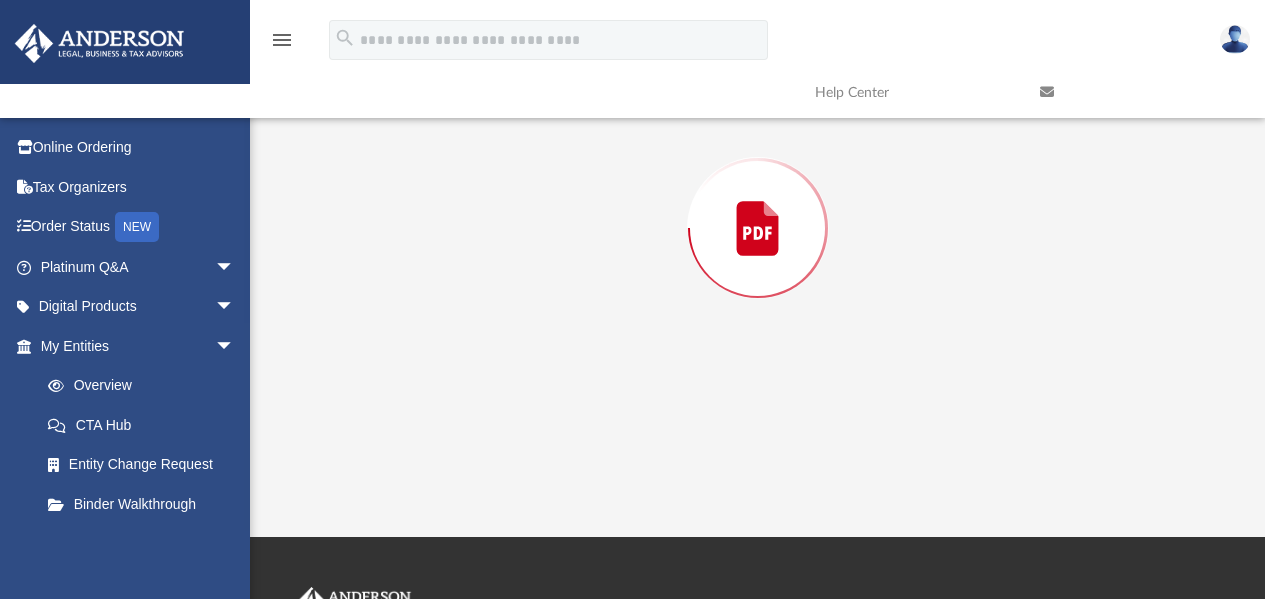 scroll, scrollTop: 218, scrollLeft: 0, axis: vertical 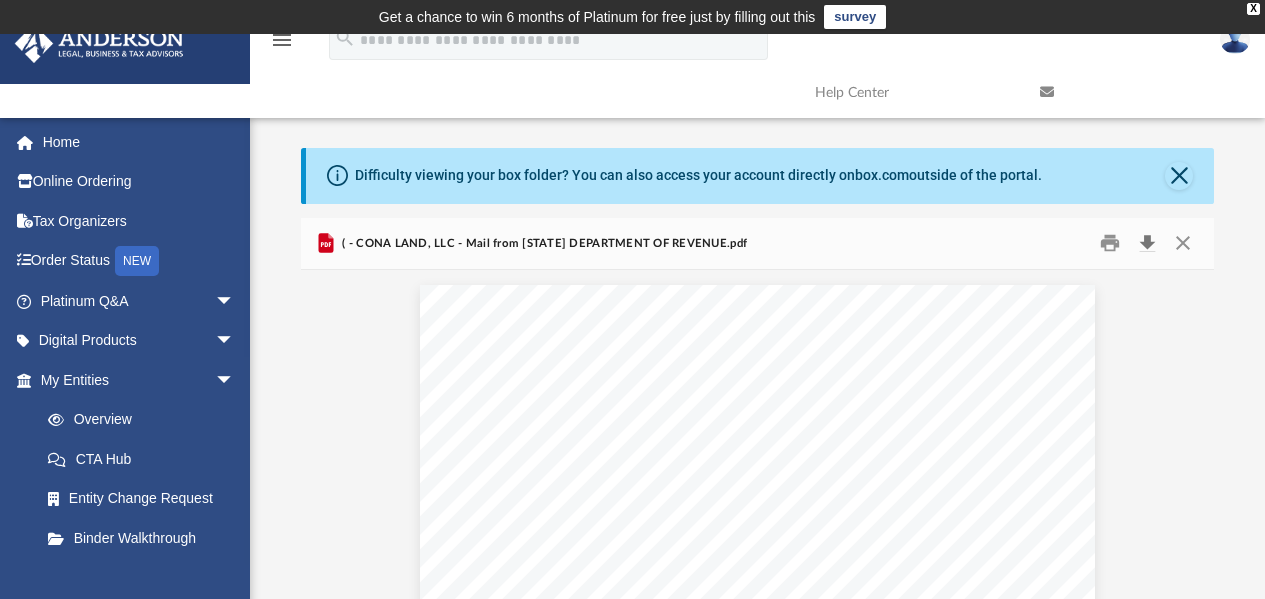 click at bounding box center [1147, 243] 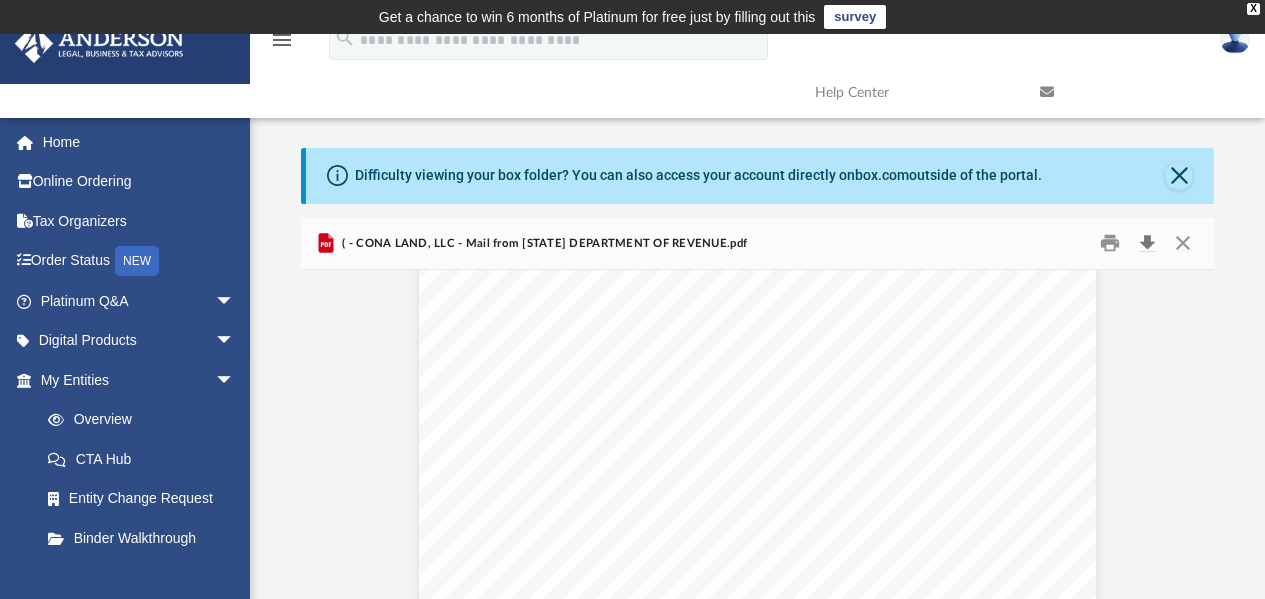 scroll, scrollTop: 900, scrollLeft: 0, axis: vertical 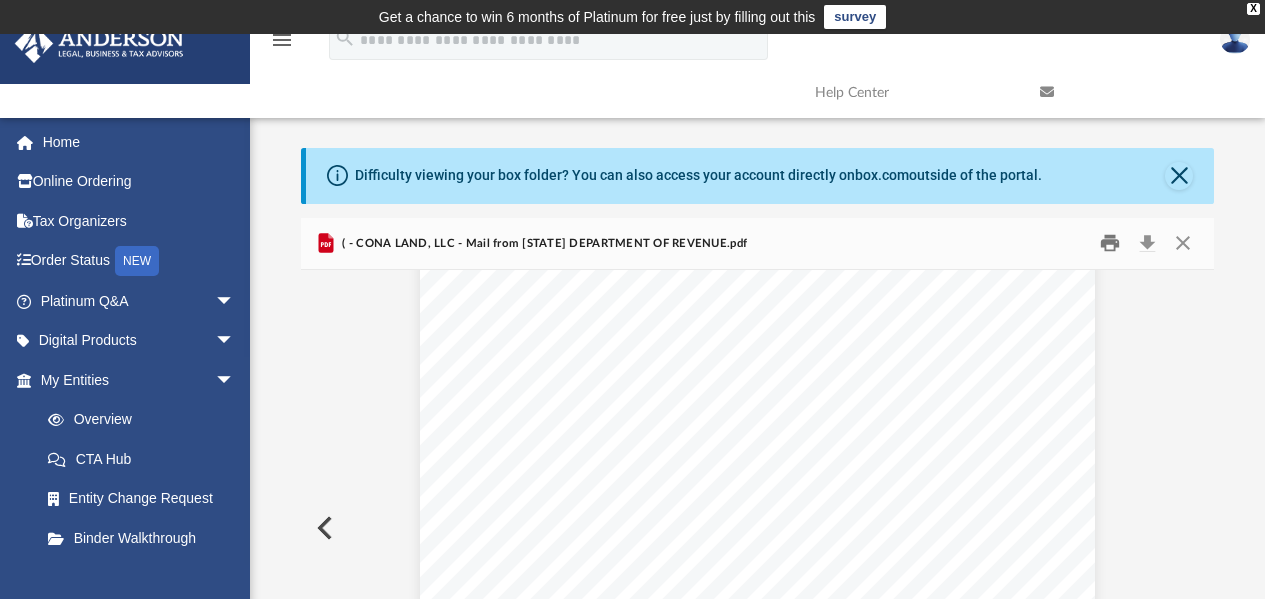 click at bounding box center [1110, 243] 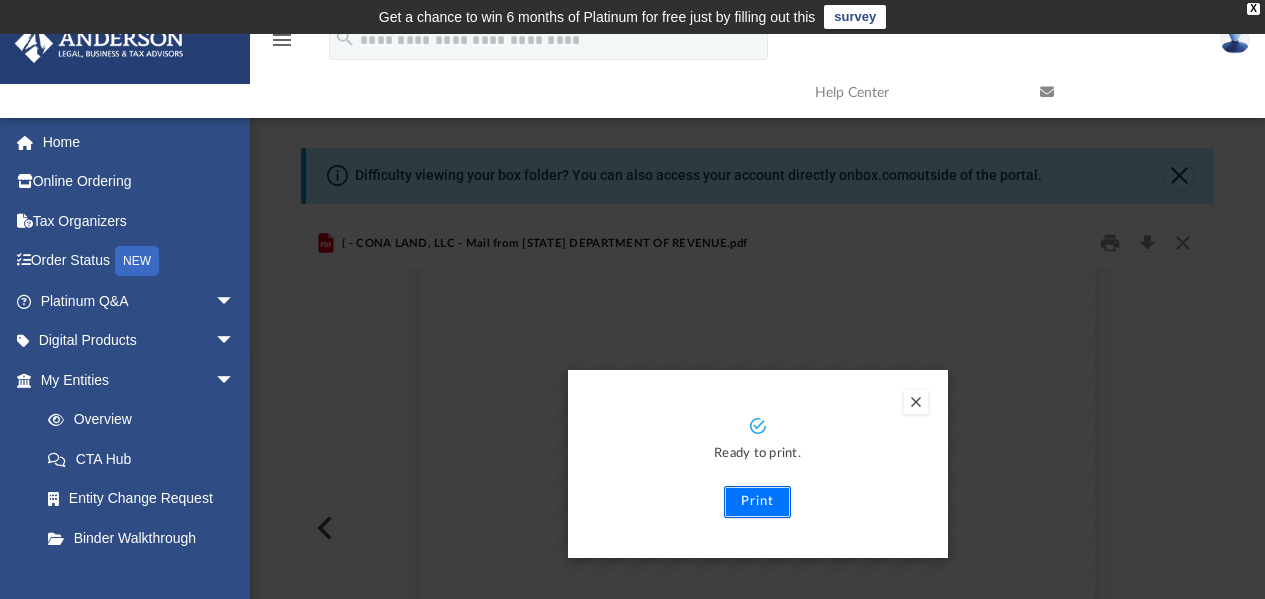 click on "Print" at bounding box center (757, 502) 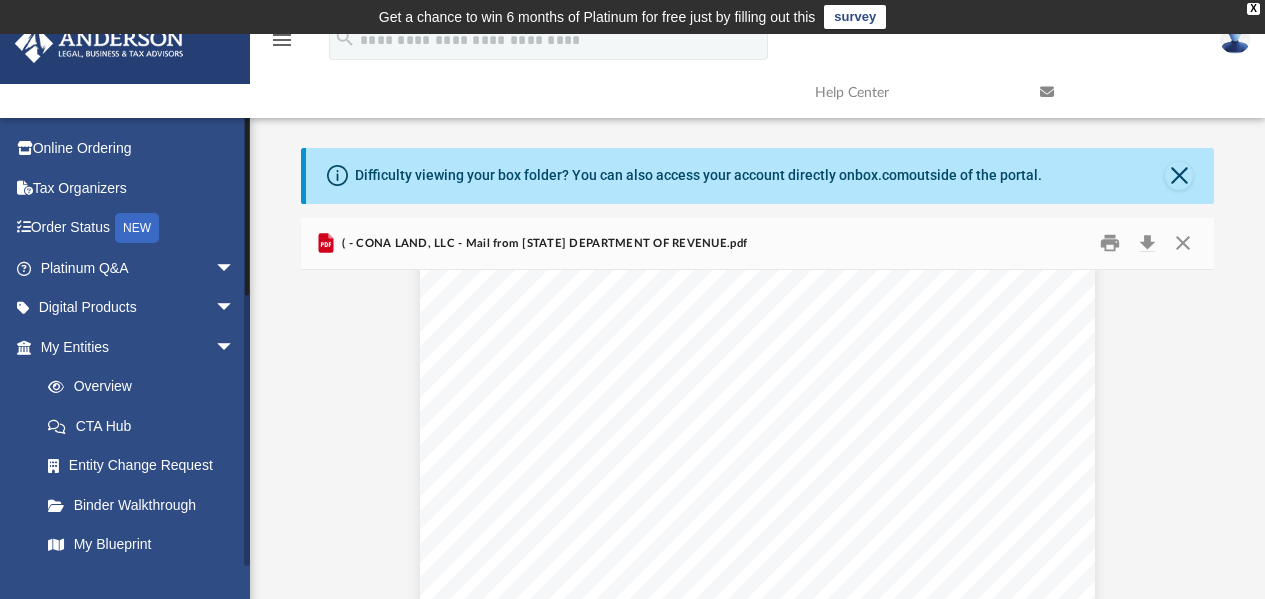 scroll, scrollTop: 0, scrollLeft: 0, axis: both 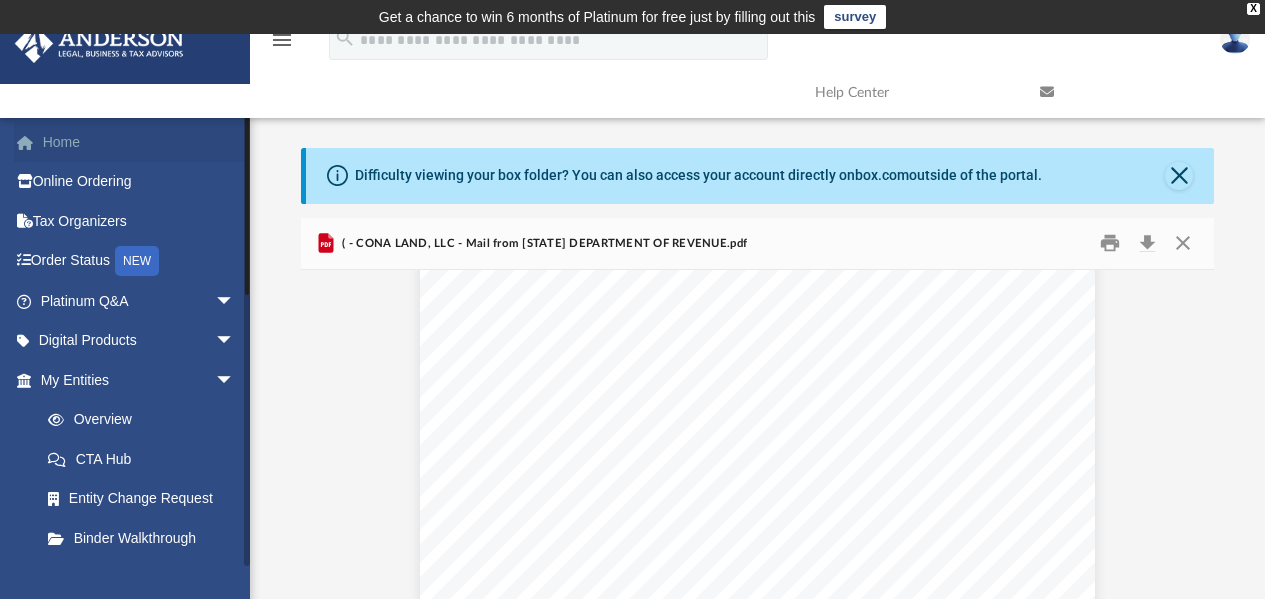 click on "Home" at bounding box center (139, 142) 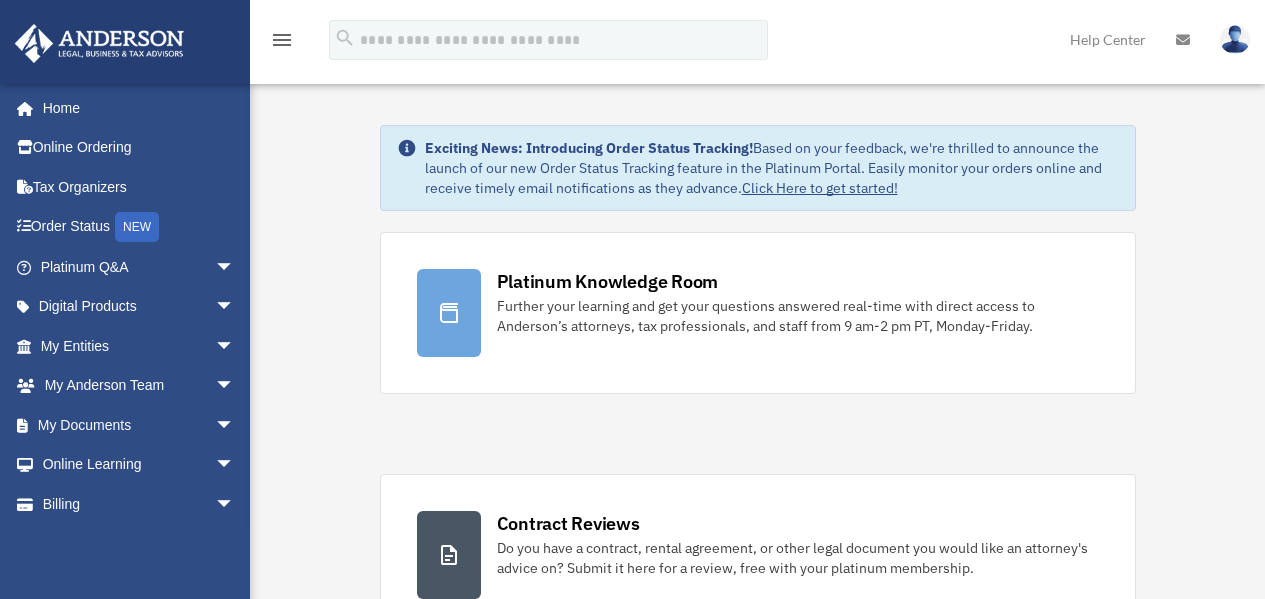 scroll, scrollTop: 0, scrollLeft: 0, axis: both 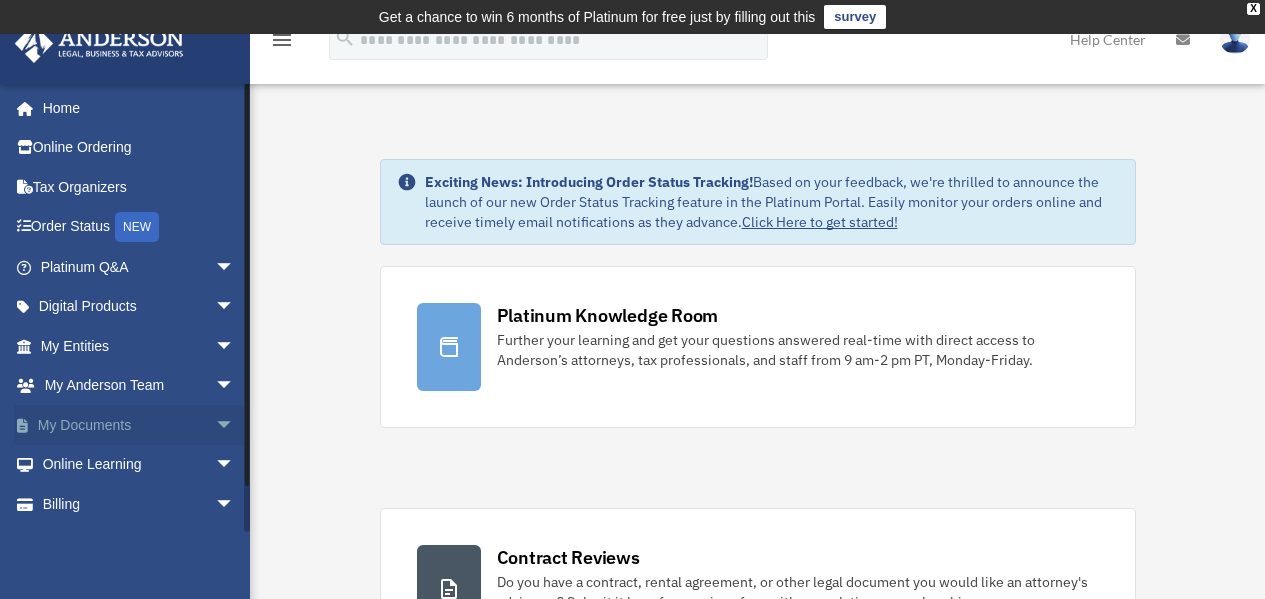 click on "My Documents arrow_drop_down" at bounding box center (139, 425) 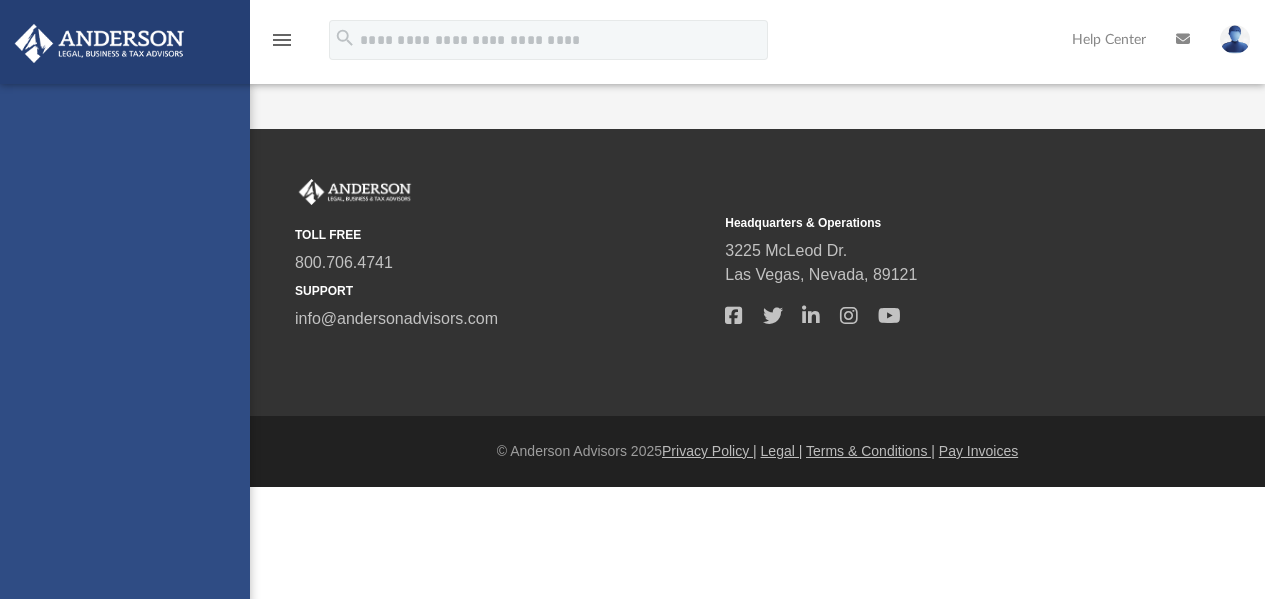 scroll, scrollTop: 0, scrollLeft: 0, axis: both 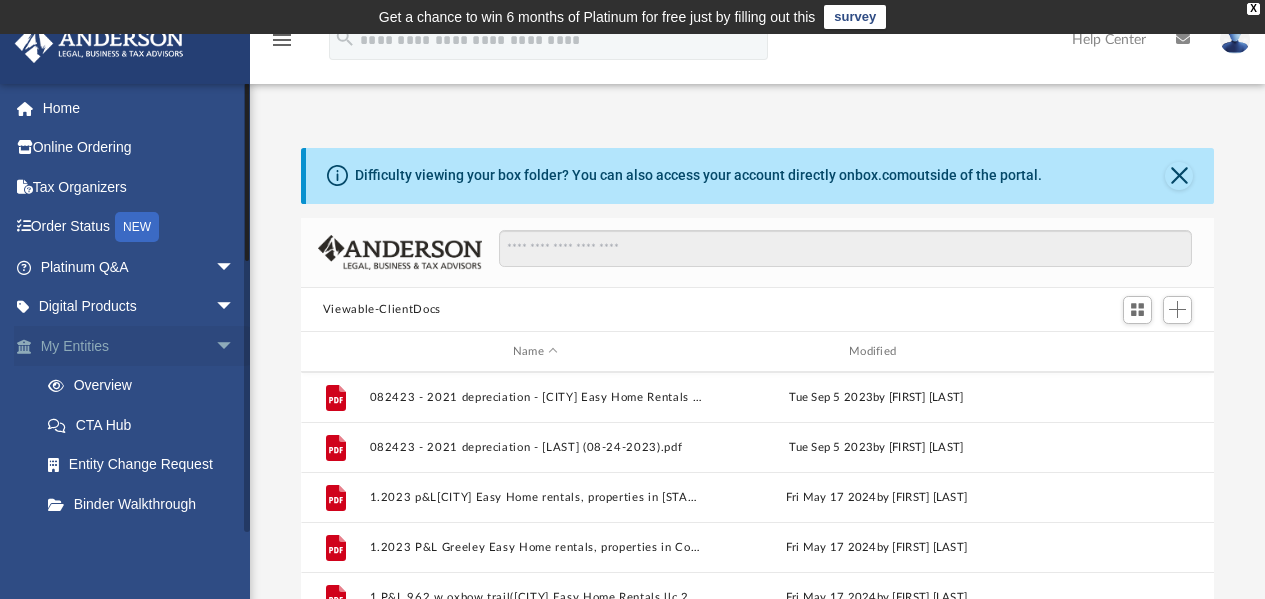 click on "My Entities arrow_drop_down" at bounding box center (139, 346) 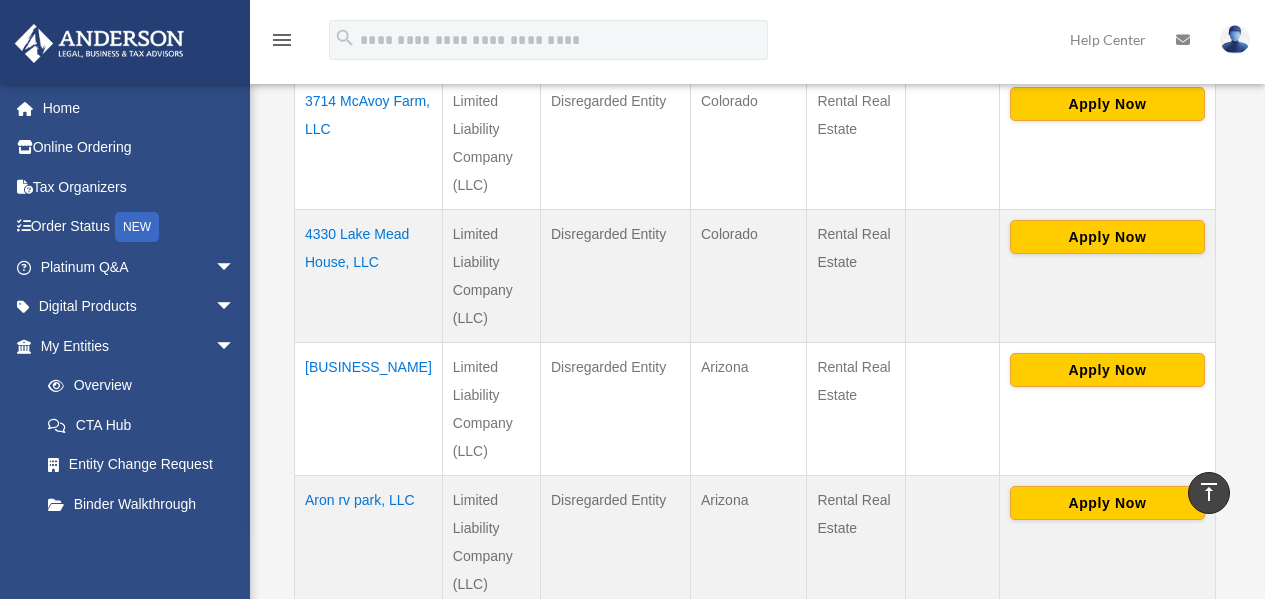 scroll, scrollTop: 1329, scrollLeft: 0, axis: vertical 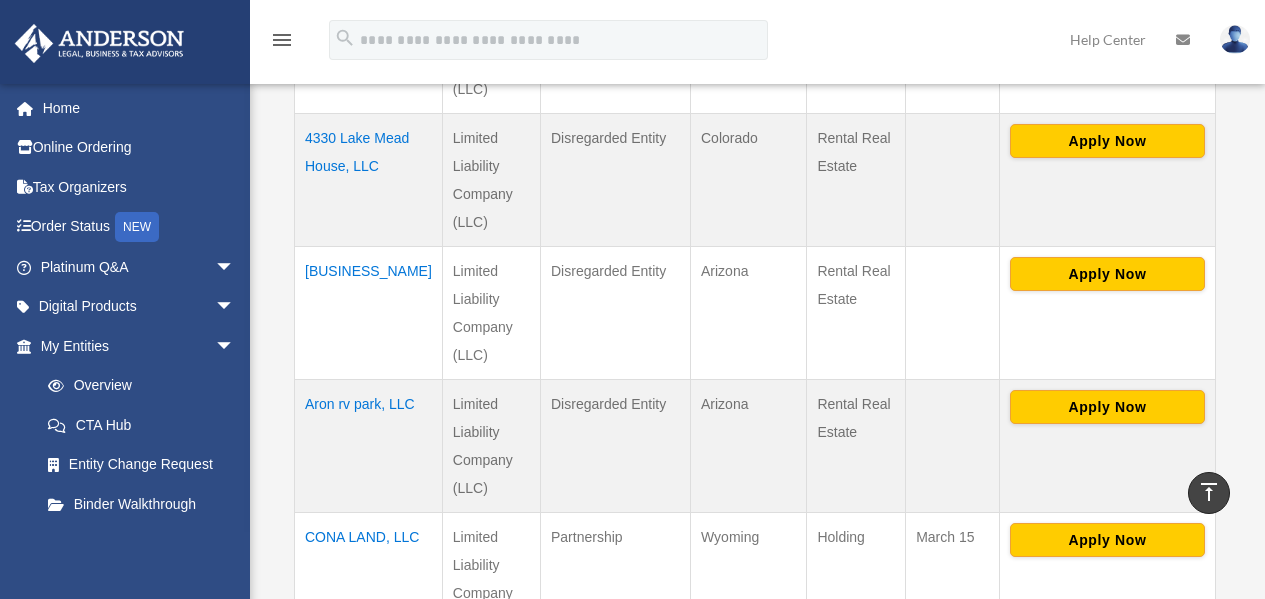 click on "Aron rv park, LLC" at bounding box center (369, 445) 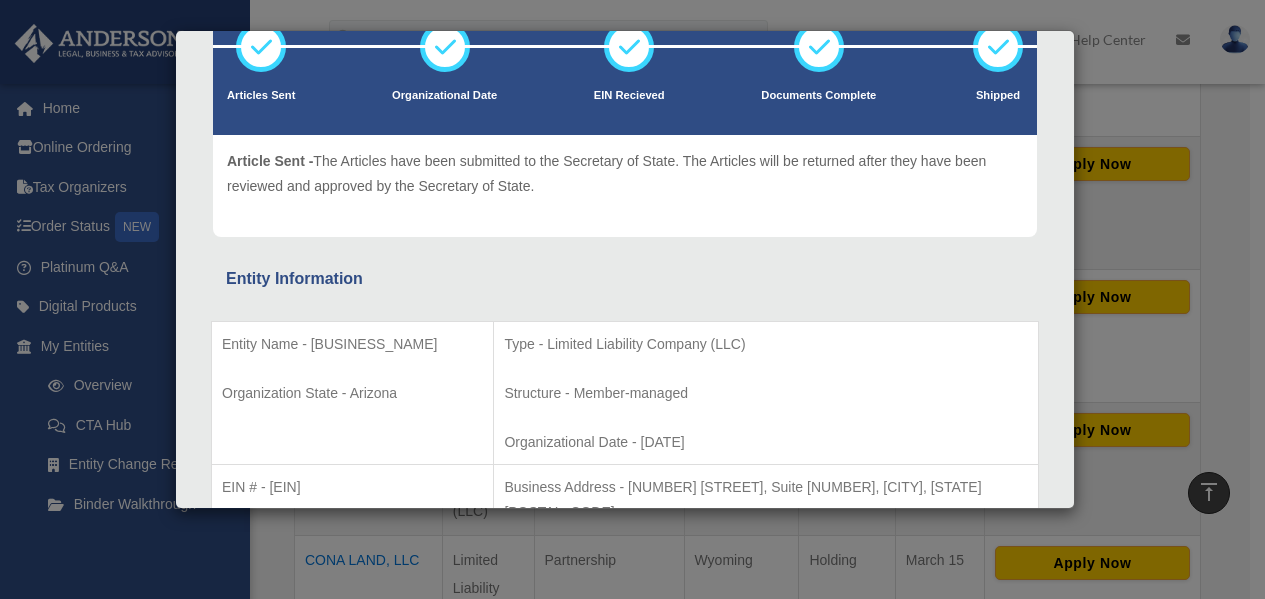 scroll, scrollTop: 0, scrollLeft: 0, axis: both 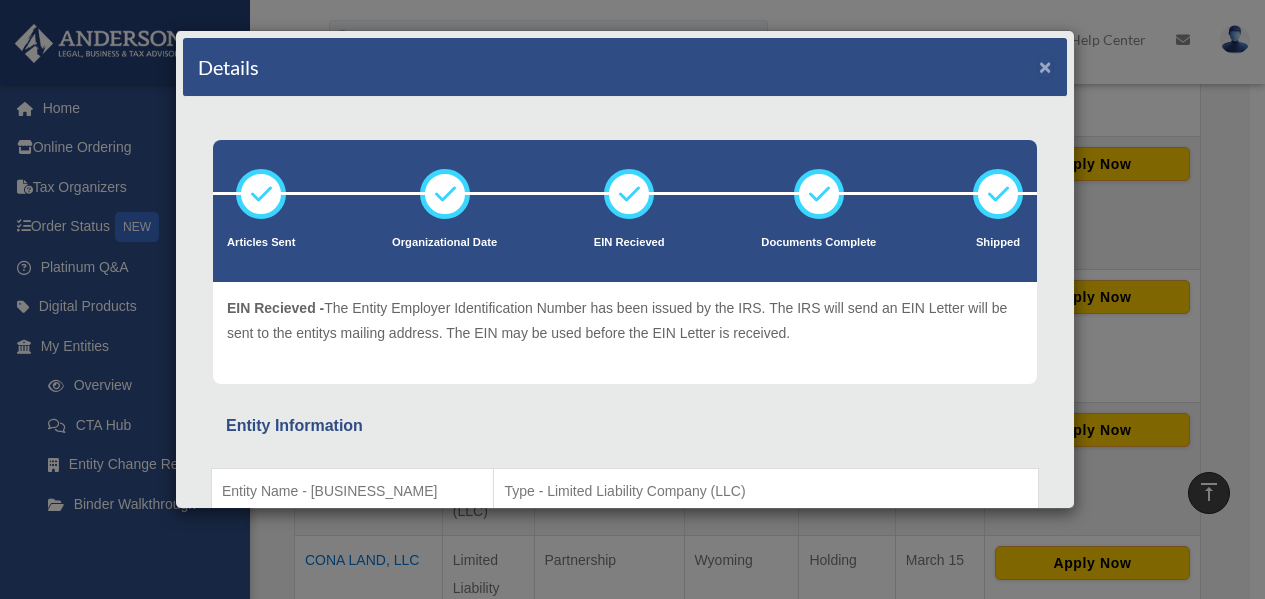 click on "×" at bounding box center [1045, 66] 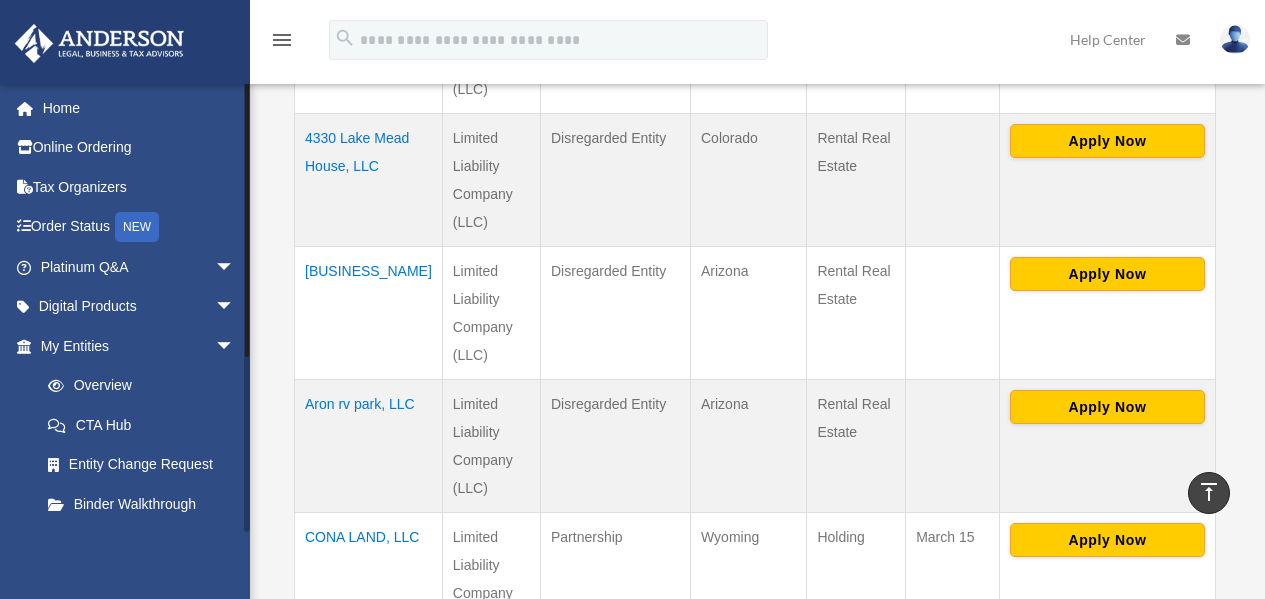 scroll, scrollTop: 273, scrollLeft: 0, axis: vertical 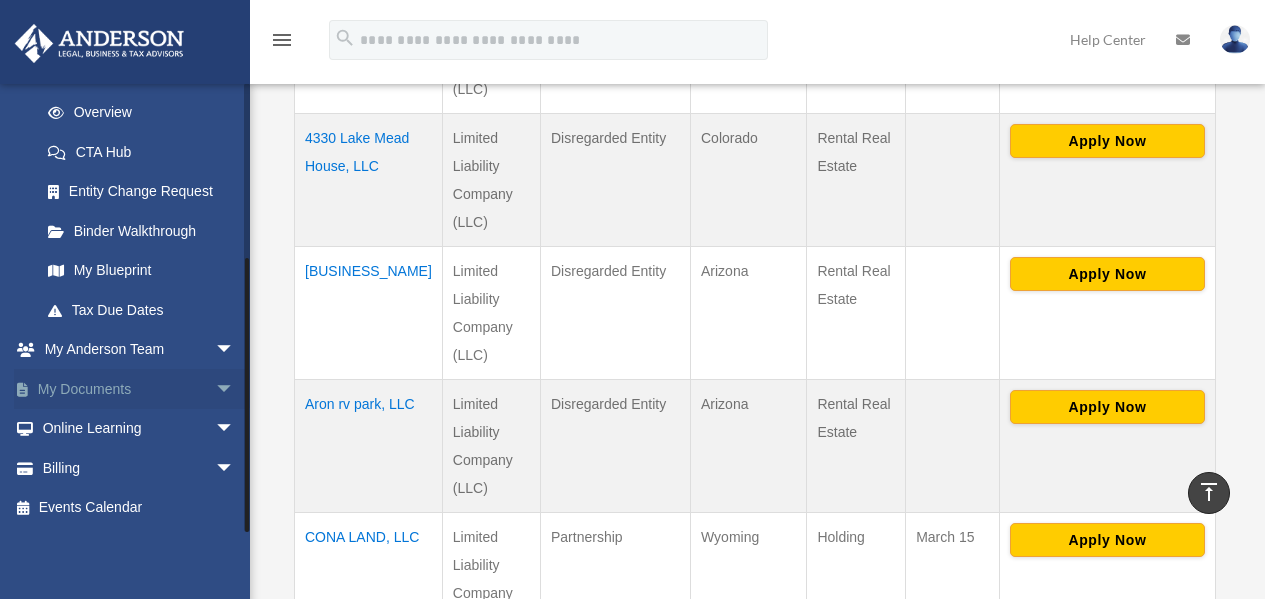 click on "My Documents arrow_drop_down" at bounding box center [139, 389] 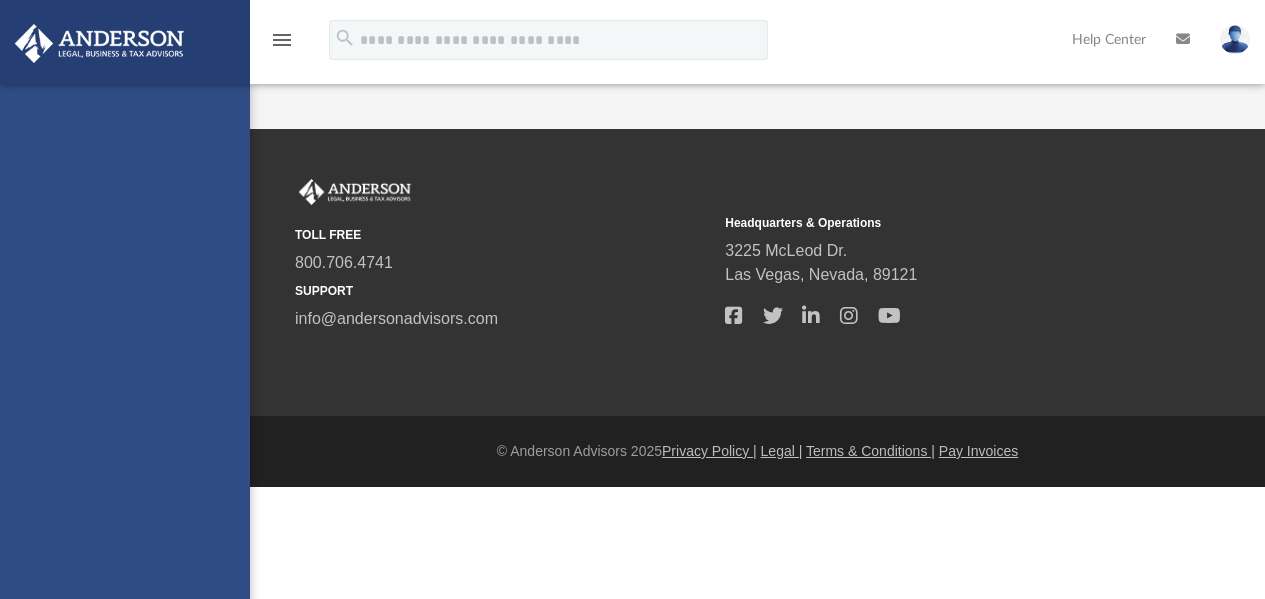 scroll, scrollTop: 0, scrollLeft: 0, axis: both 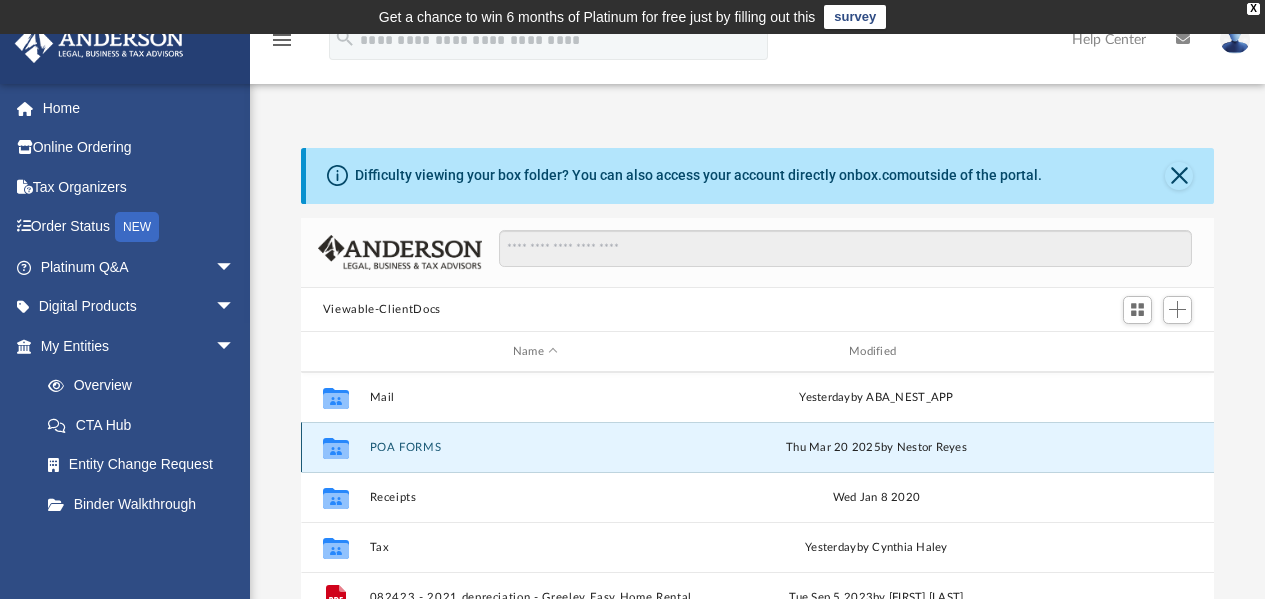 click on "POA FORMS" at bounding box center (535, 447) 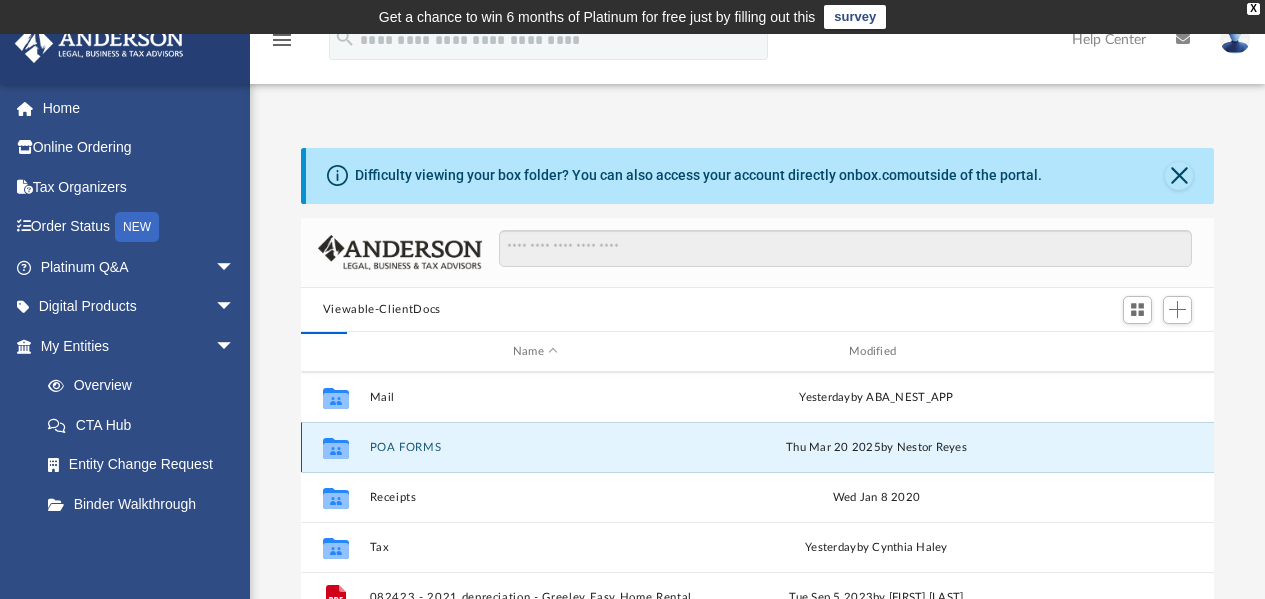 scroll, scrollTop: 0, scrollLeft: 0, axis: both 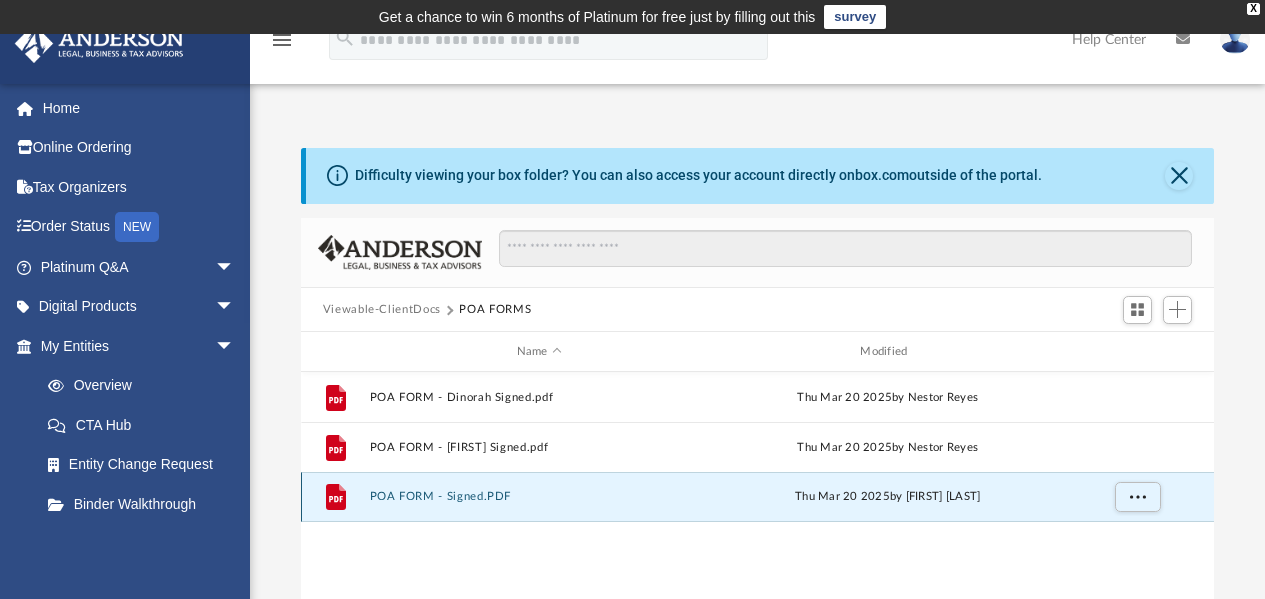click on "POA FORM - Signed.PDF" at bounding box center (539, 497) 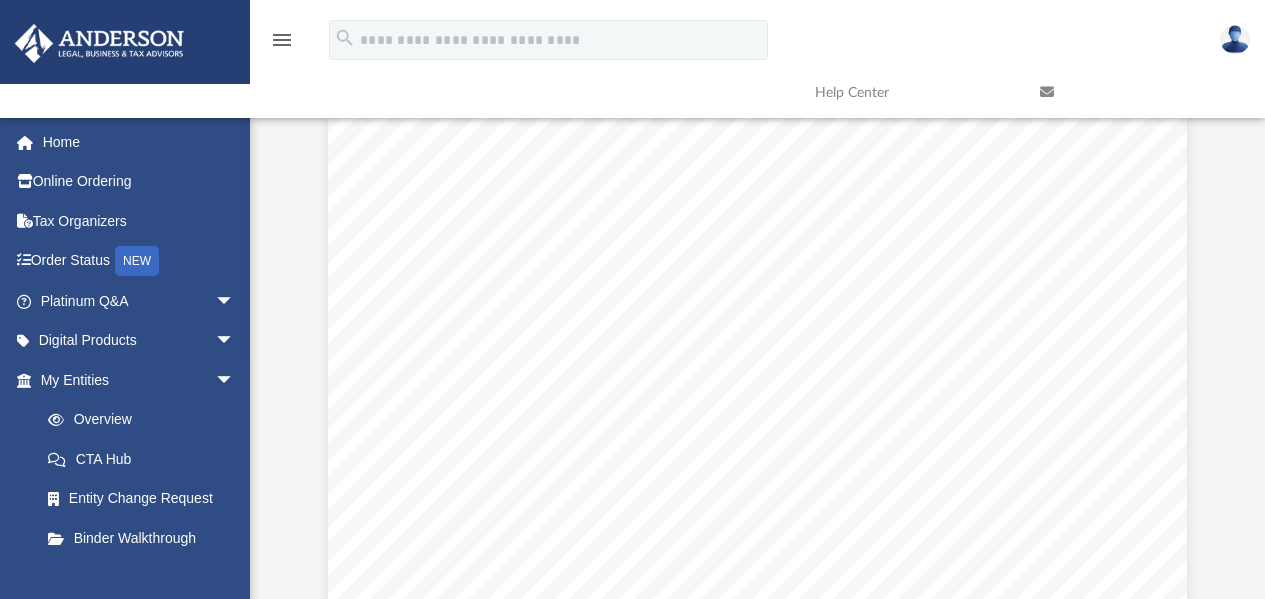 scroll, scrollTop: 0, scrollLeft: 0, axis: both 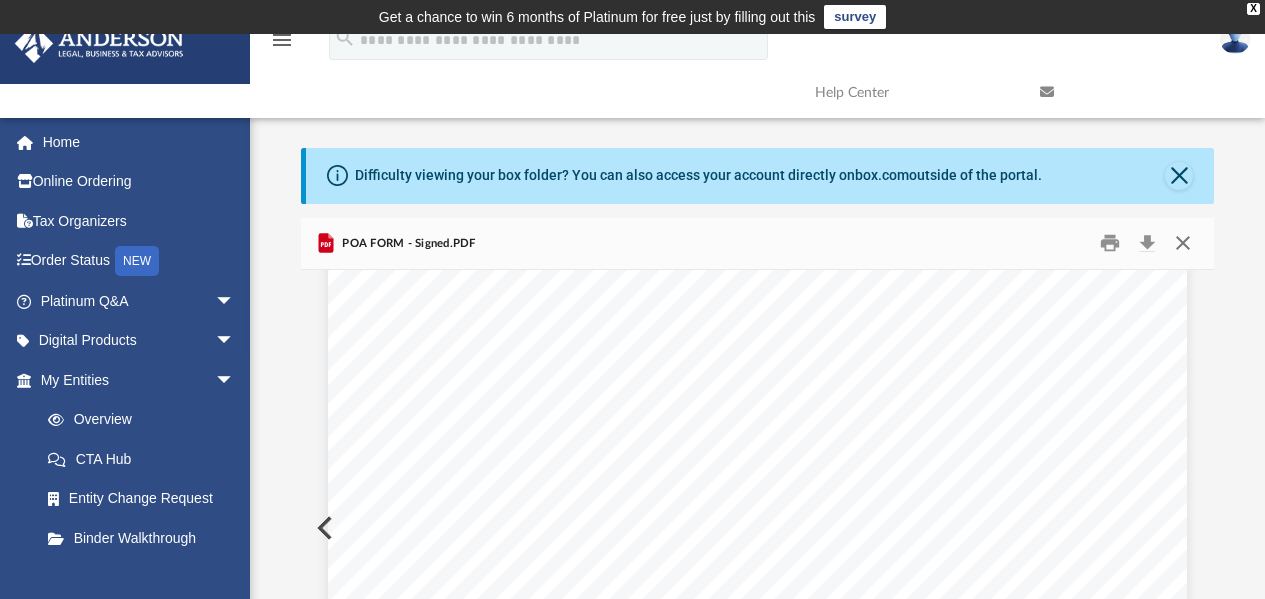 click at bounding box center (1183, 243) 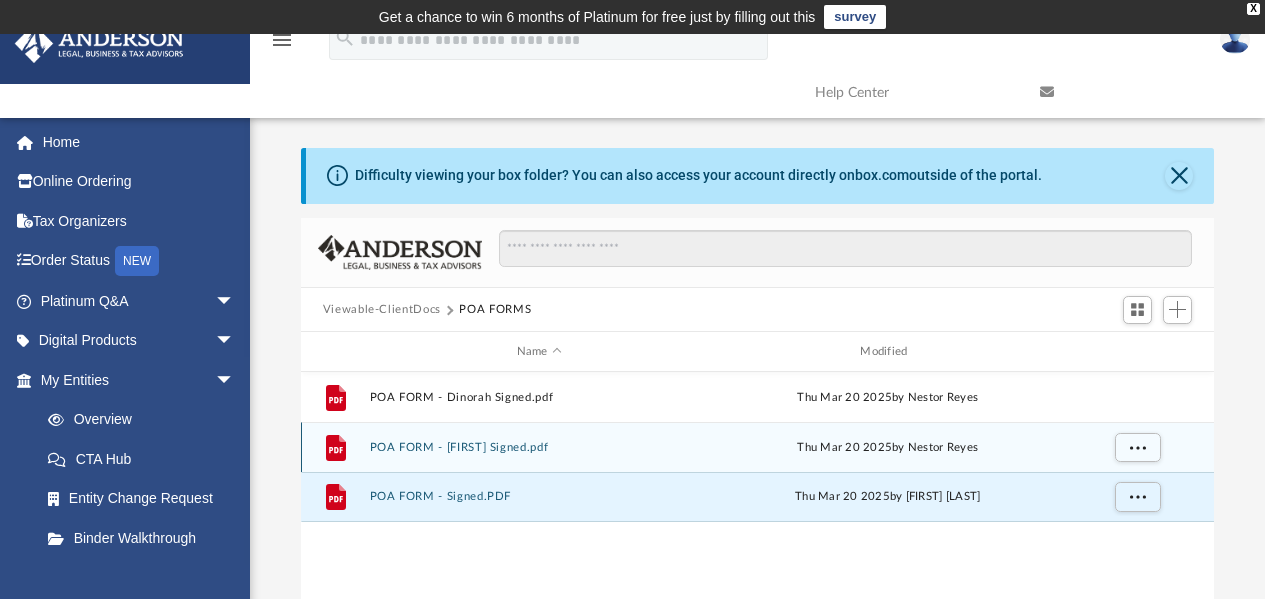 click on "POA FORM - Samuel Signed.pdf" at bounding box center (539, 447) 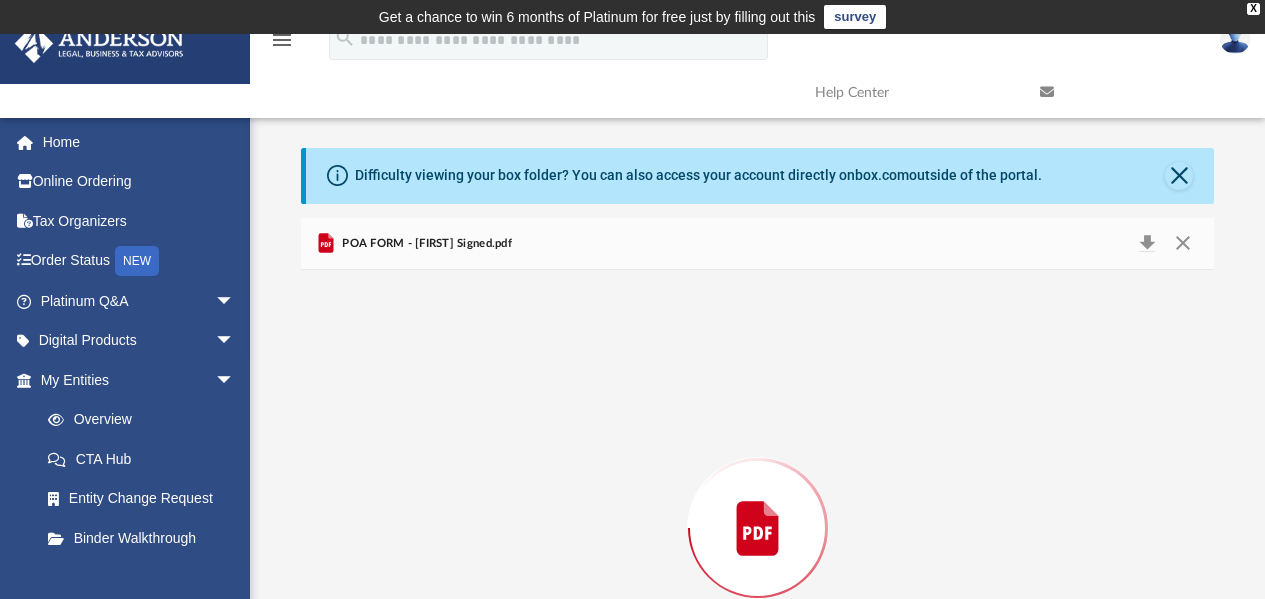 scroll, scrollTop: 187, scrollLeft: 0, axis: vertical 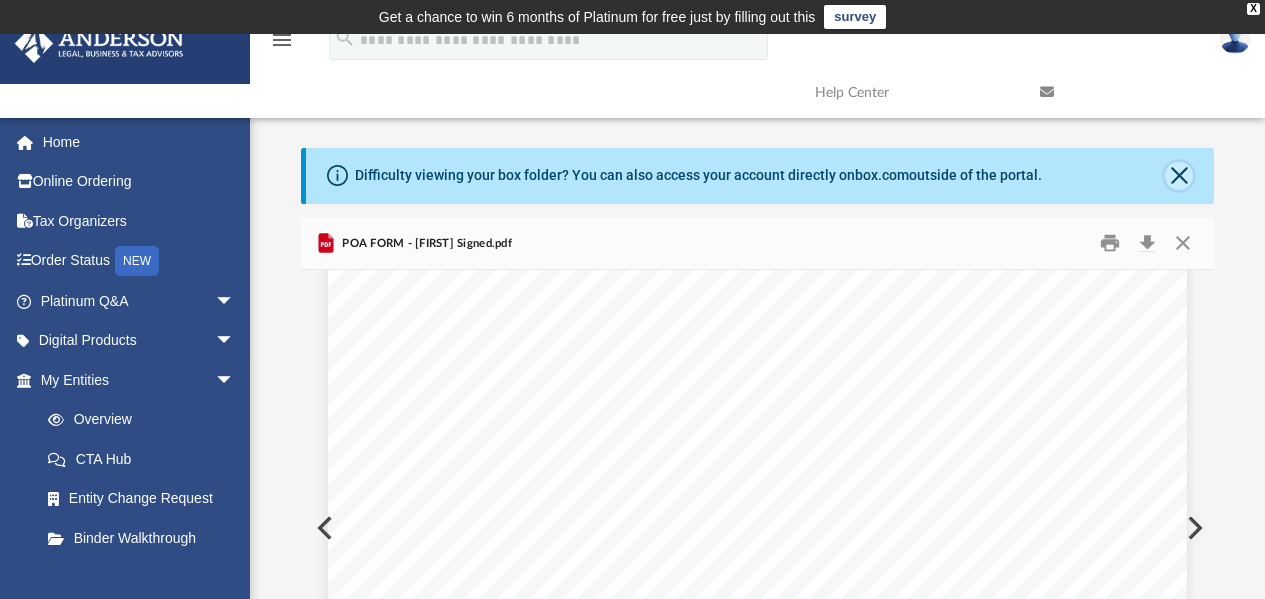 click 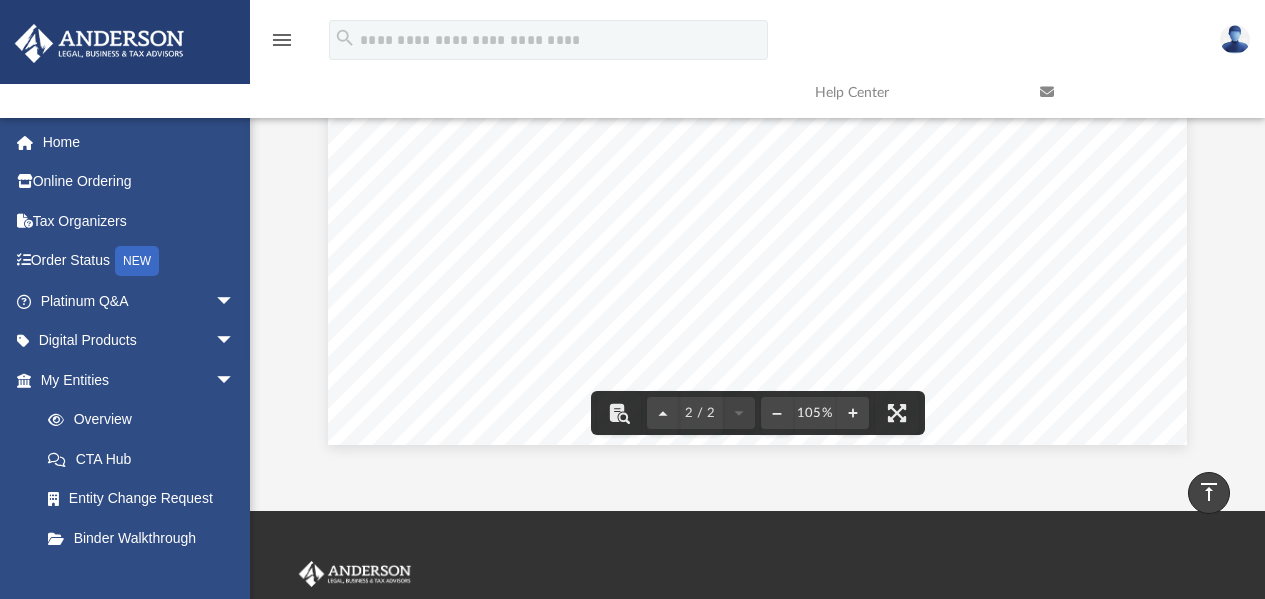 scroll, scrollTop: 100, scrollLeft: 0, axis: vertical 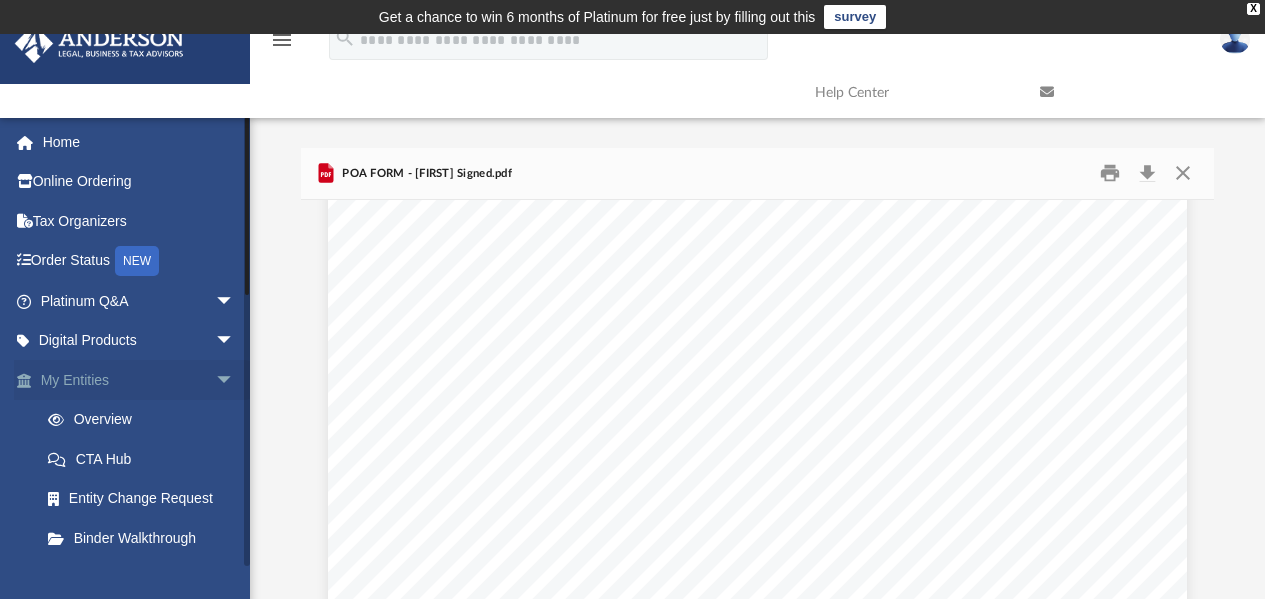 click on "My Entities arrow_drop_down" at bounding box center (139, 380) 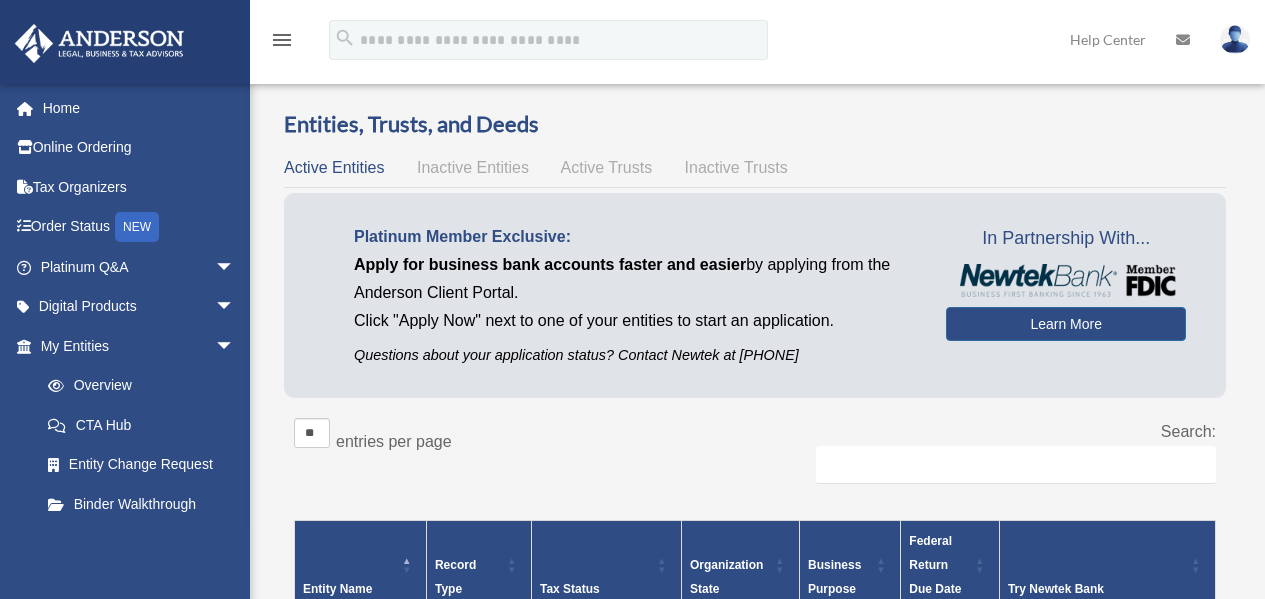 scroll, scrollTop: 0, scrollLeft: 0, axis: both 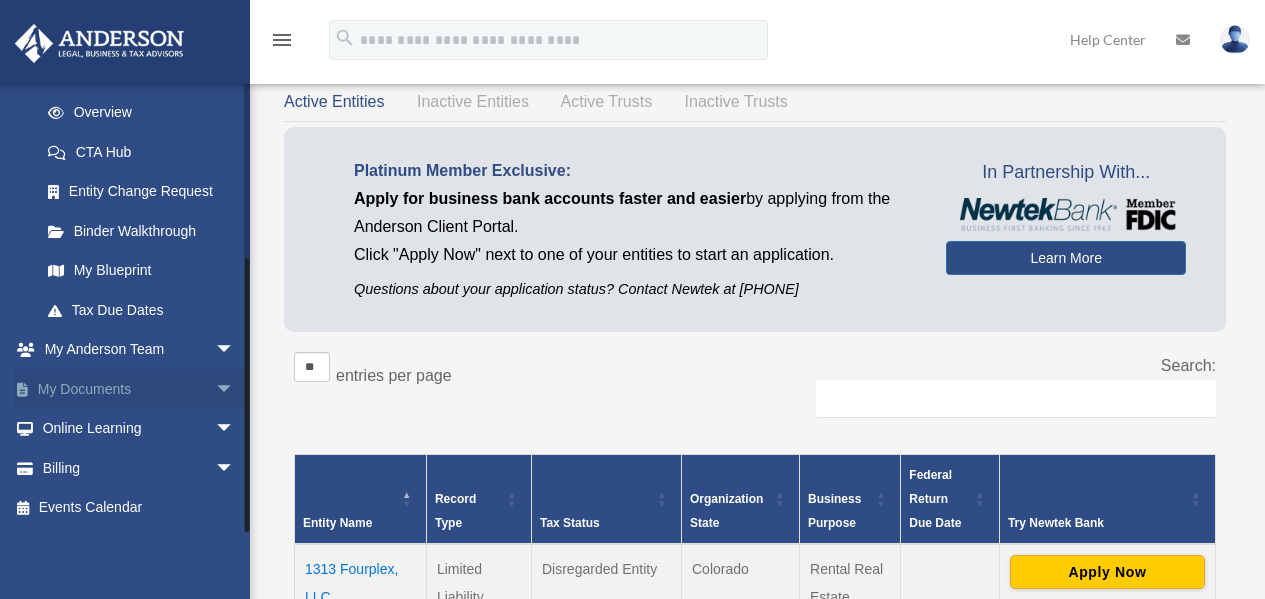 click on "My Documents arrow_drop_down" at bounding box center [139, 389] 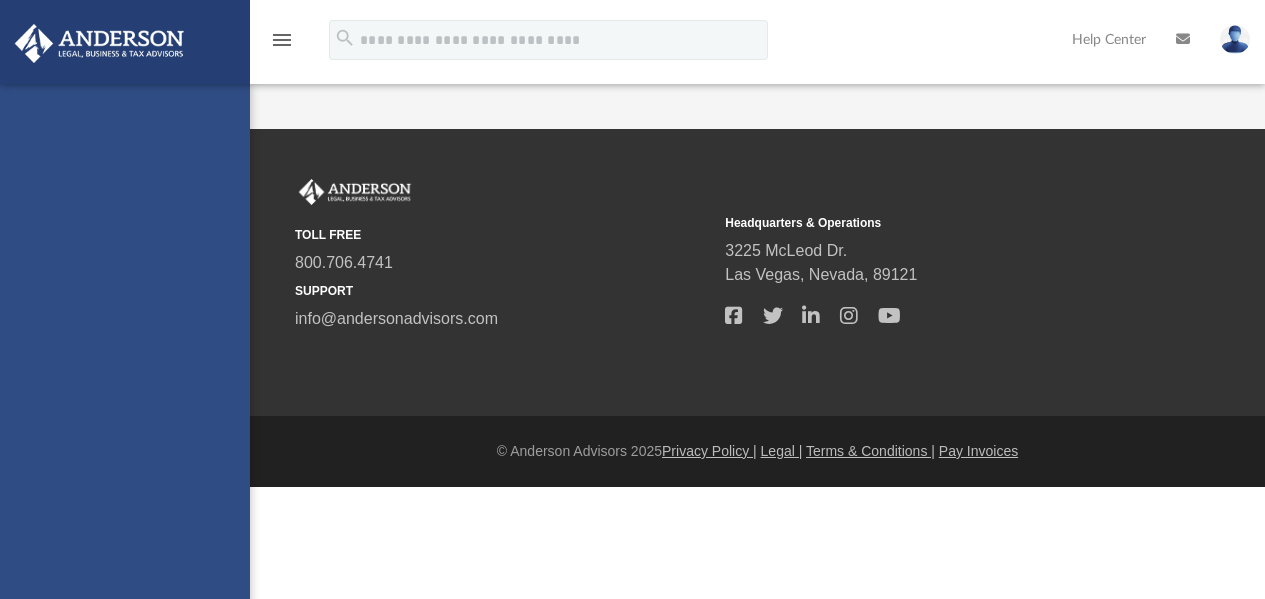 scroll, scrollTop: 0, scrollLeft: 0, axis: both 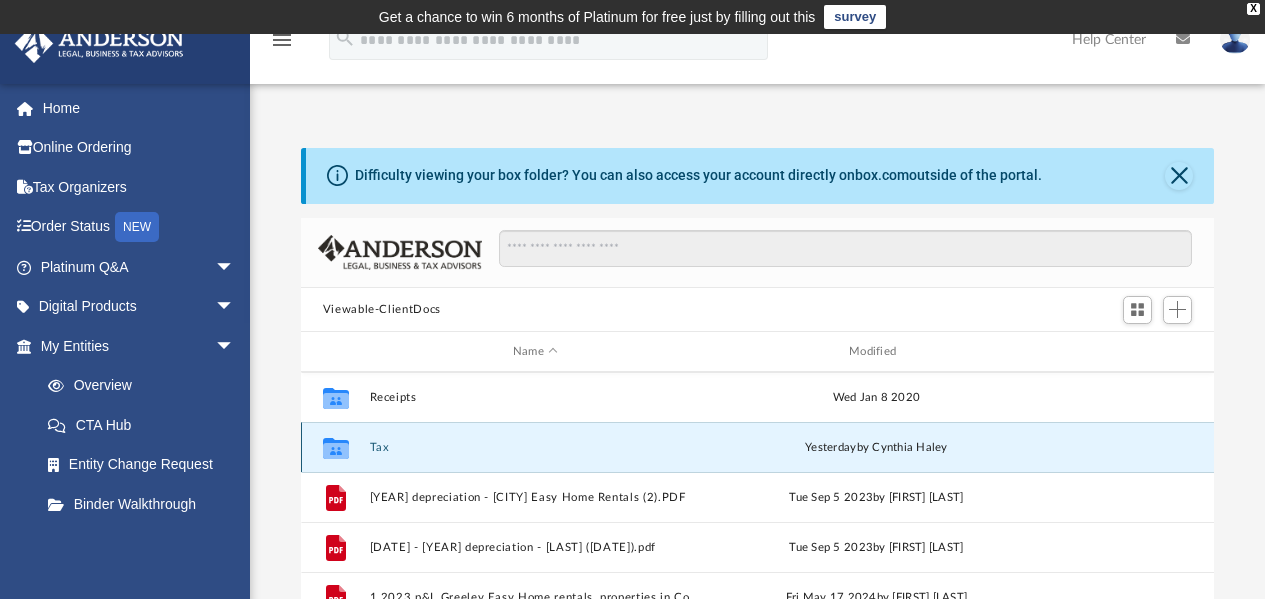 click on "Tax" at bounding box center (535, 447) 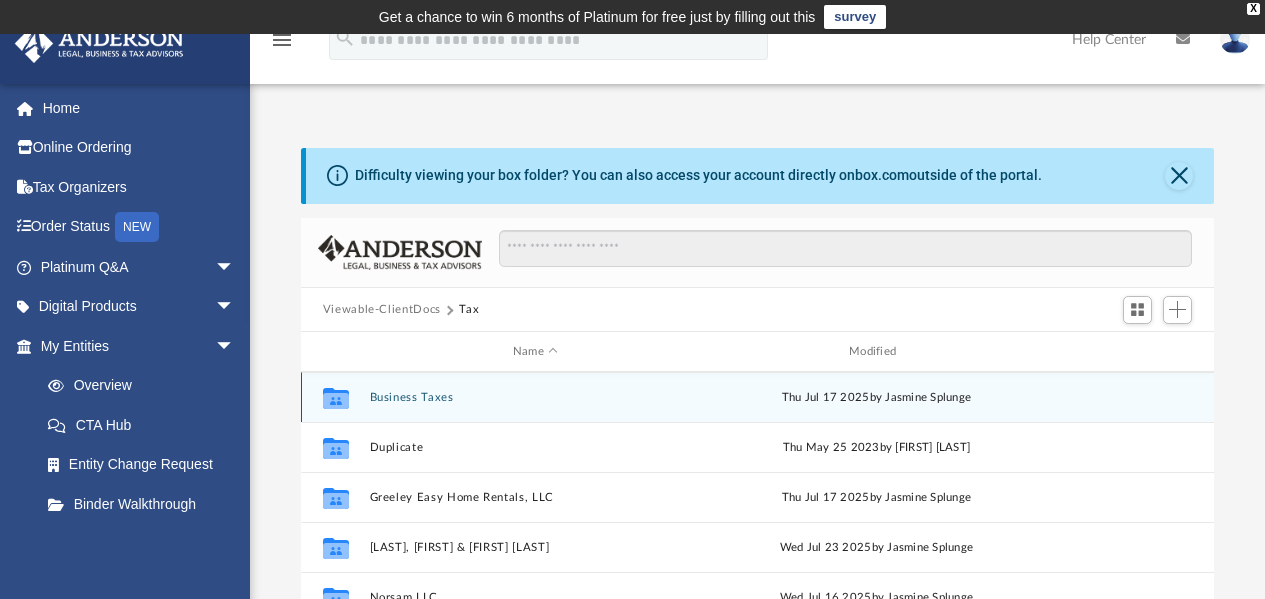 scroll, scrollTop: 186, scrollLeft: 0, axis: vertical 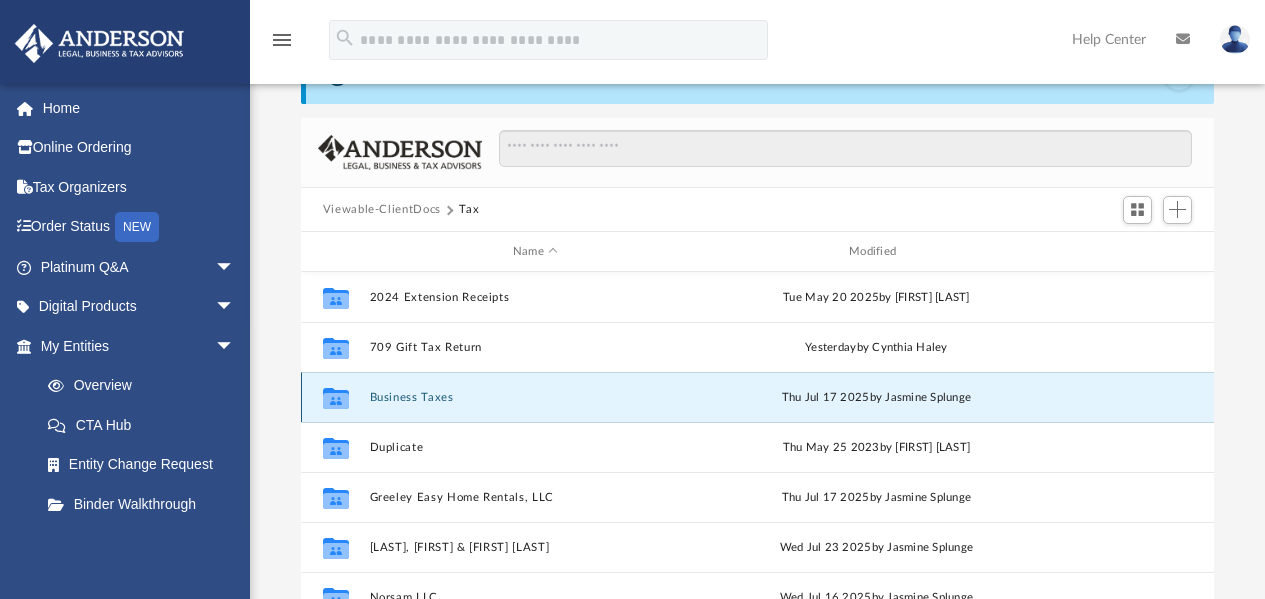 click on "Business Taxes" at bounding box center [535, 397] 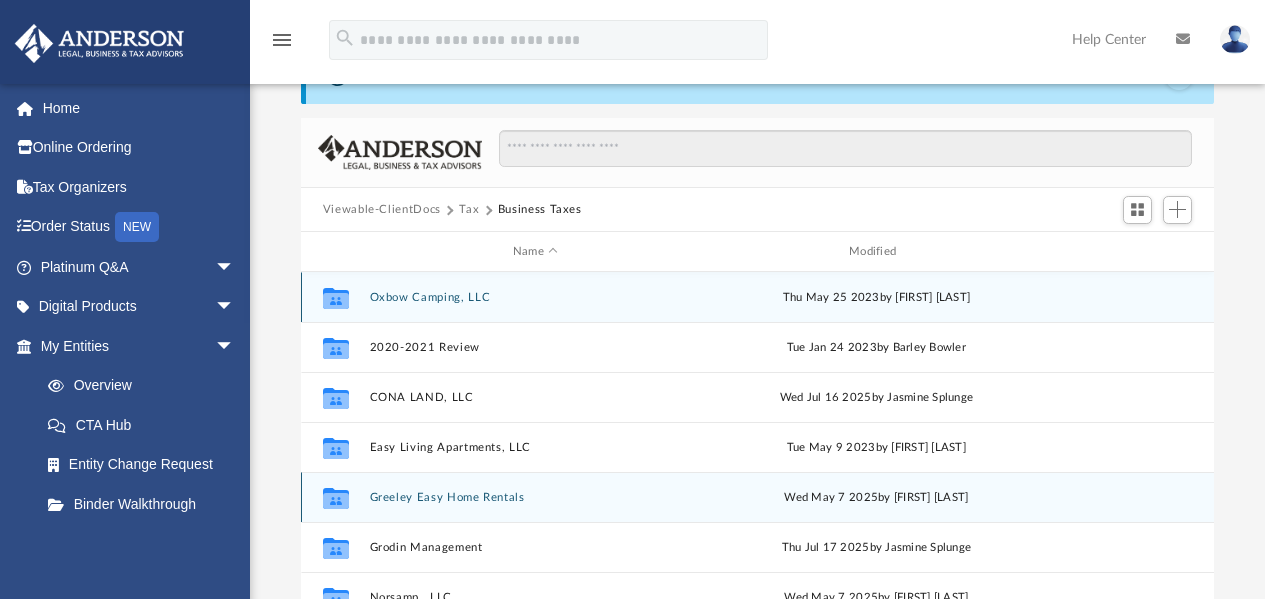 scroll, scrollTop: 36, scrollLeft: 0, axis: vertical 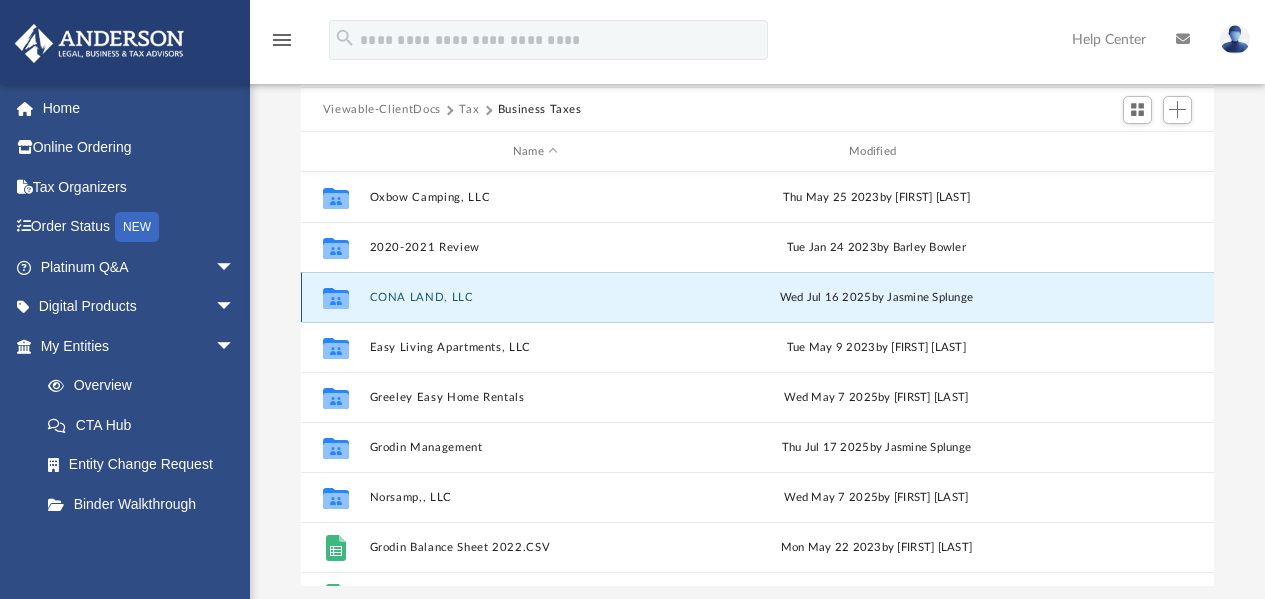 click on "CONA LAND, LLC" at bounding box center (535, 297) 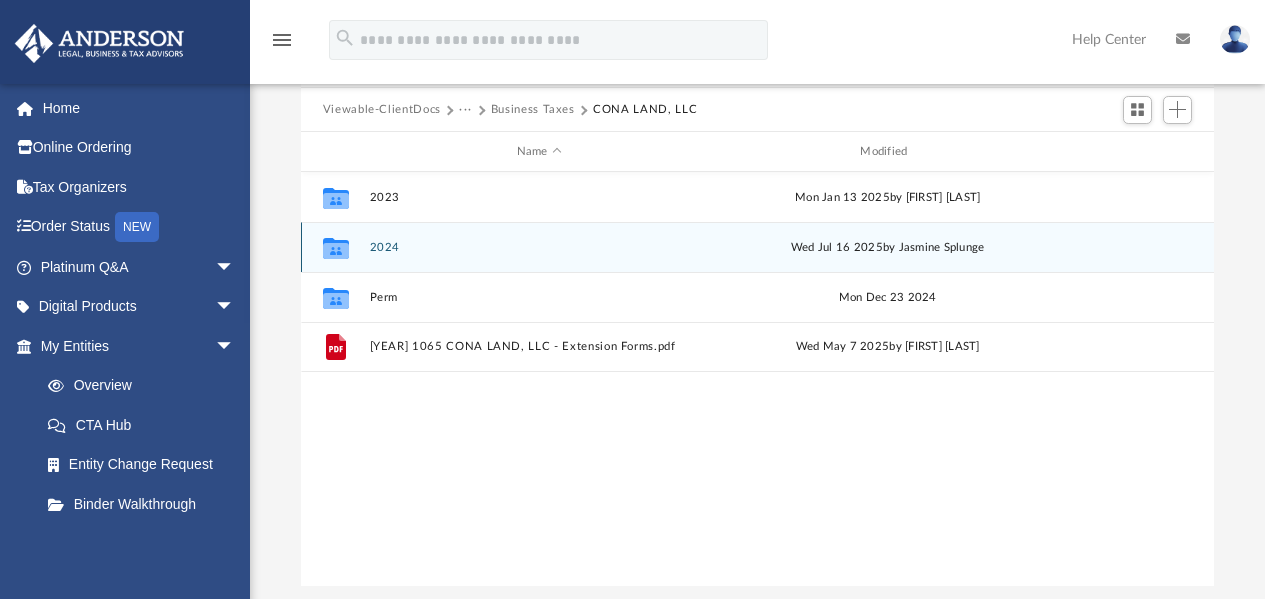click on "2024" at bounding box center [539, 247] 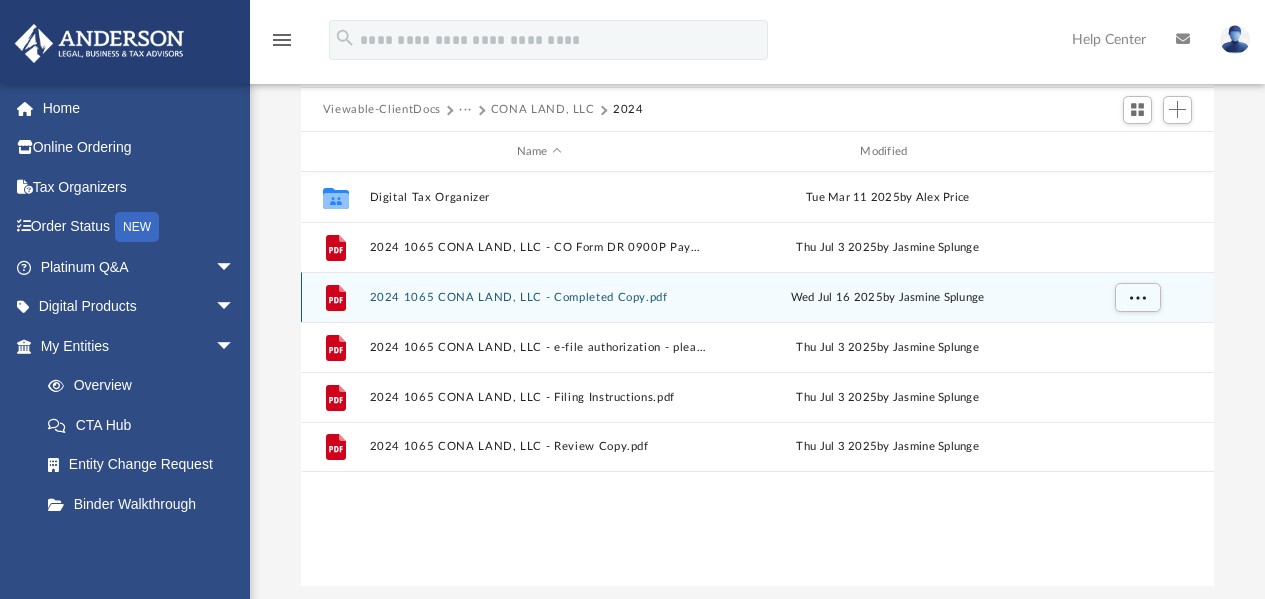 click on "2024 1065 CONA LAND, LLC - Completed Copy.pdf" at bounding box center (539, 297) 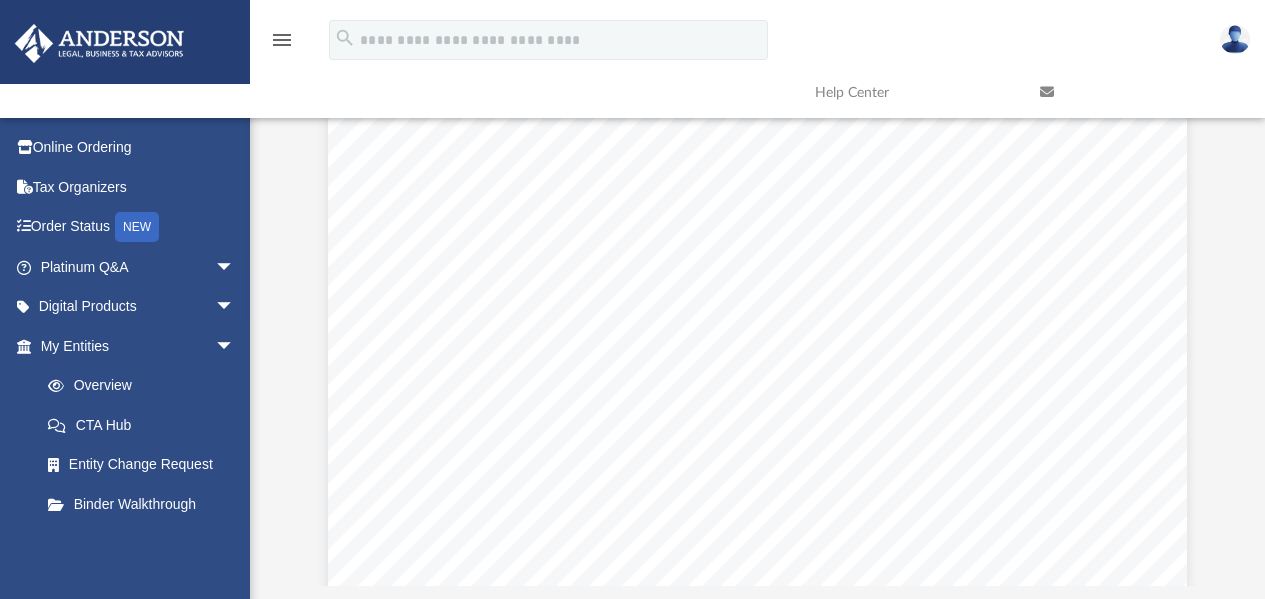 scroll, scrollTop: 84963, scrollLeft: 0, axis: vertical 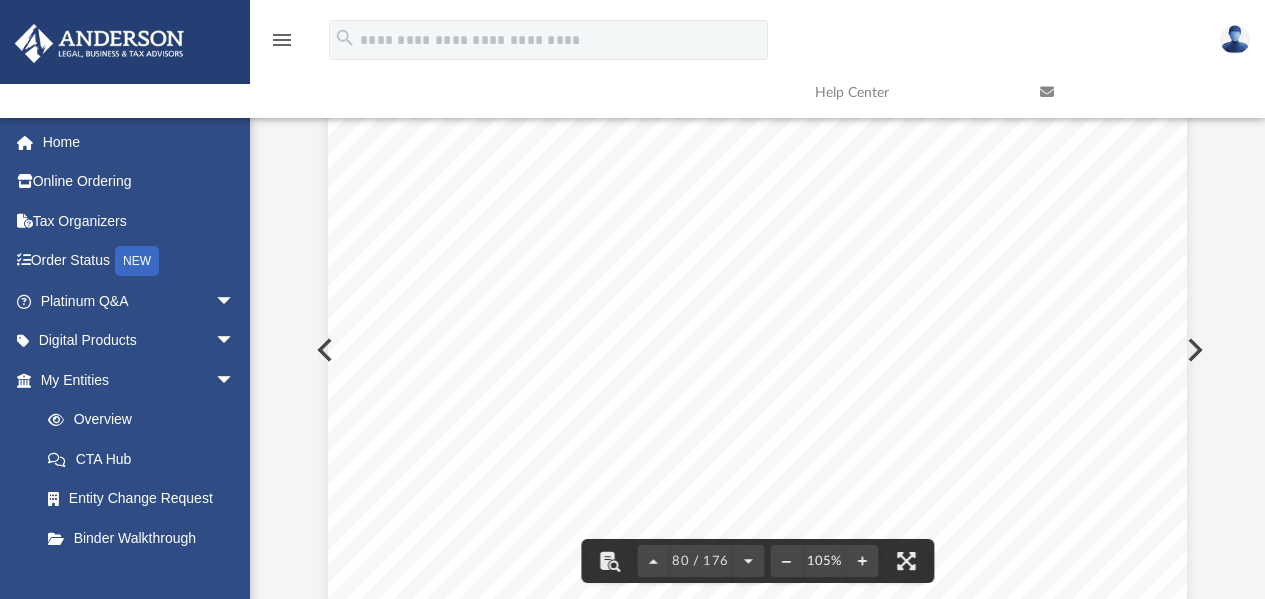 click on "ARIZONA TAXES - BASED ON INCOME [NUMBER]. LICENSE AND PERMITS [NUMBER]. TOTAL TO FORM 1065, LINE [NUMBER] [NUMBER]. STATEMENT 5 FORM 1065 OTHER DEDUCTIONS DESCRIPTION AMOUNT AMORTIZATION EXPENSE [NUMBER]. FUEL [NUMBER]. INSURANCE [NUMBER]. LEGAL AND PROFESSIONAL FEES [NUMBER]. MANAGEMENT FEES [NUMBER]. MEALS [NUMBER]. MILEAGE [NUMBER]. TOTAL TO FORM 1065, LINE [NUMBER] [NUMBER]. STATEMENT 6 SCHEDULE K NET INCOME (LOSS) FROM" at bounding box center (757, 626) 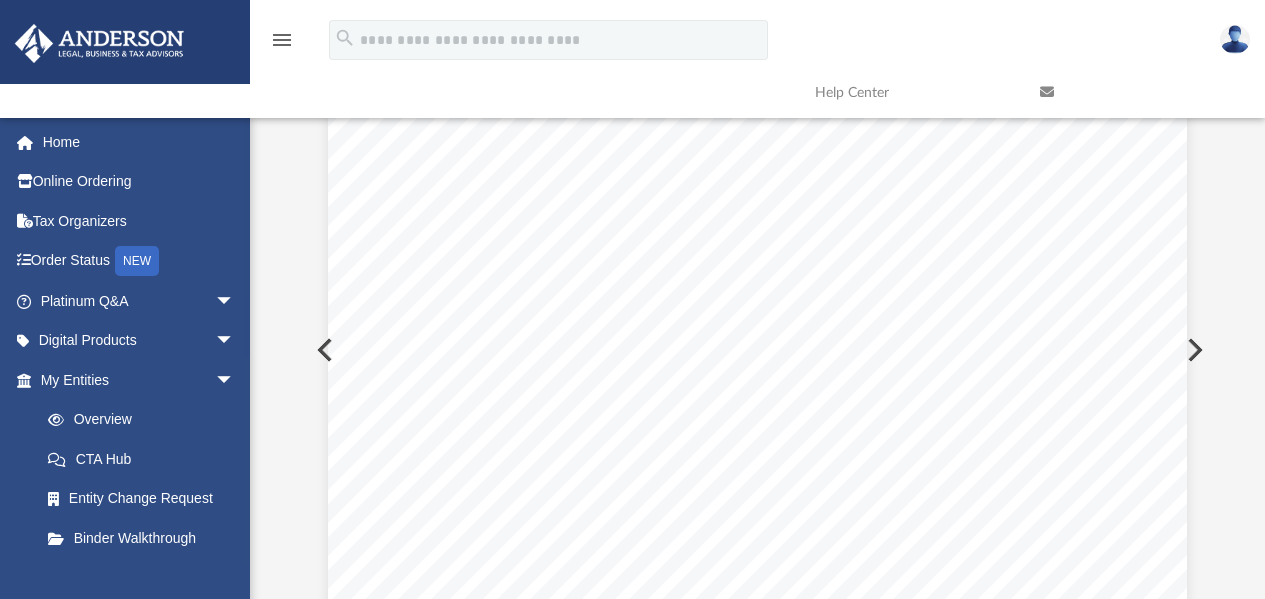 scroll, scrollTop: 138100, scrollLeft: 0, axis: vertical 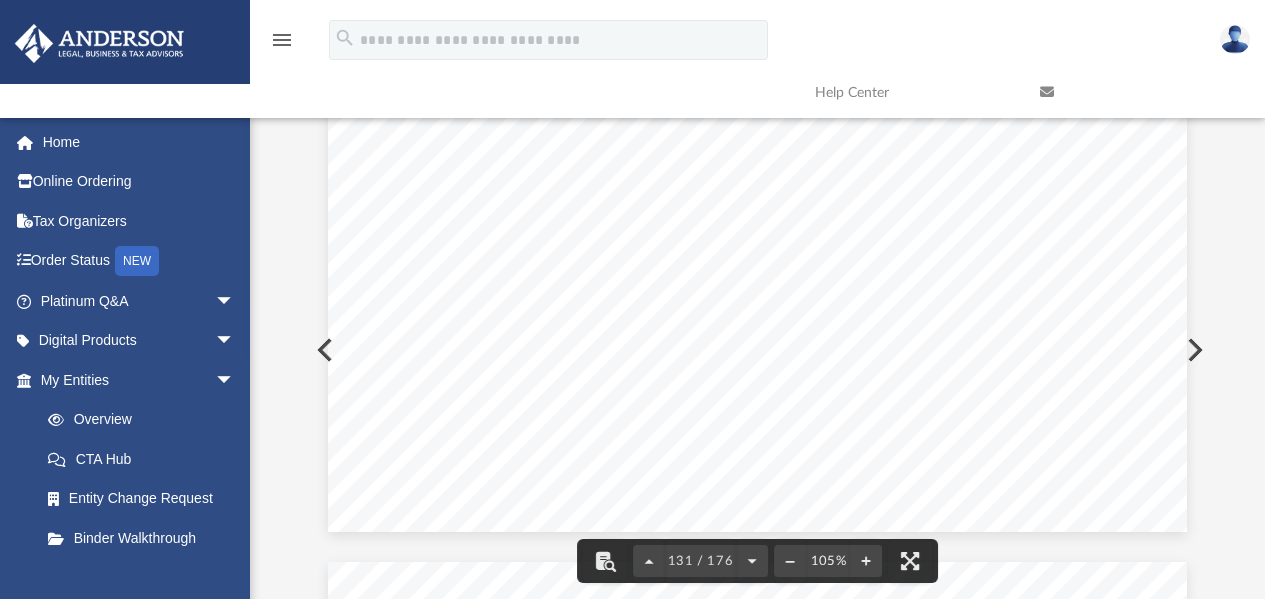 click on "ADOR   10343   (24)   437121   10-18-24 8 9 10 11 12 13 14 15 16 17 18 8 9 10 12 14 16A 16B 18 19 20 21 23 24 25 26 27 28 29 30 31 32 33 11 13 15 17 This   is   the   partnership   income   attributable   to resident   individual   partners   and   resident   trust   and   estate   partners   that   did   not   opt   out   of   the partnership's   election   to   pay   tax   at   the   entity   level This   is   the   partnership   income   attributable   to nonresident   individual   partners   and   nonresident   trust   and   estate   partners   that   did   not   opt   out   of   the partnership's   election   to   pay   tax   at   the   entity   level 16 16A 16B Enter   the   portion   of   line   16   that   all   part-year   residents   earned   while   residents   of   Arizona This   is   the   partnership   income   attributable   to   all   partners   that   opted   out of   the   partnership's   election   to   pay   tax   at   the   entity   level   and   to   the   entities   that   are   not" at bounding box center (757, -24) 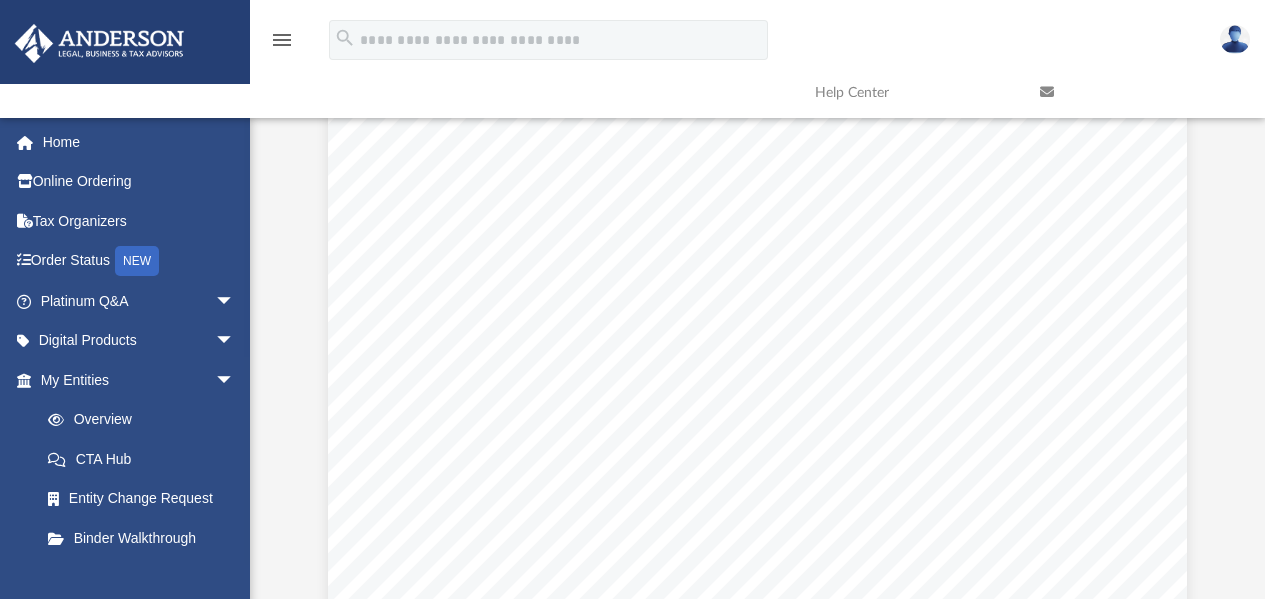 scroll, scrollTop: 145000, scrollLeft: 0, axis: vertical 